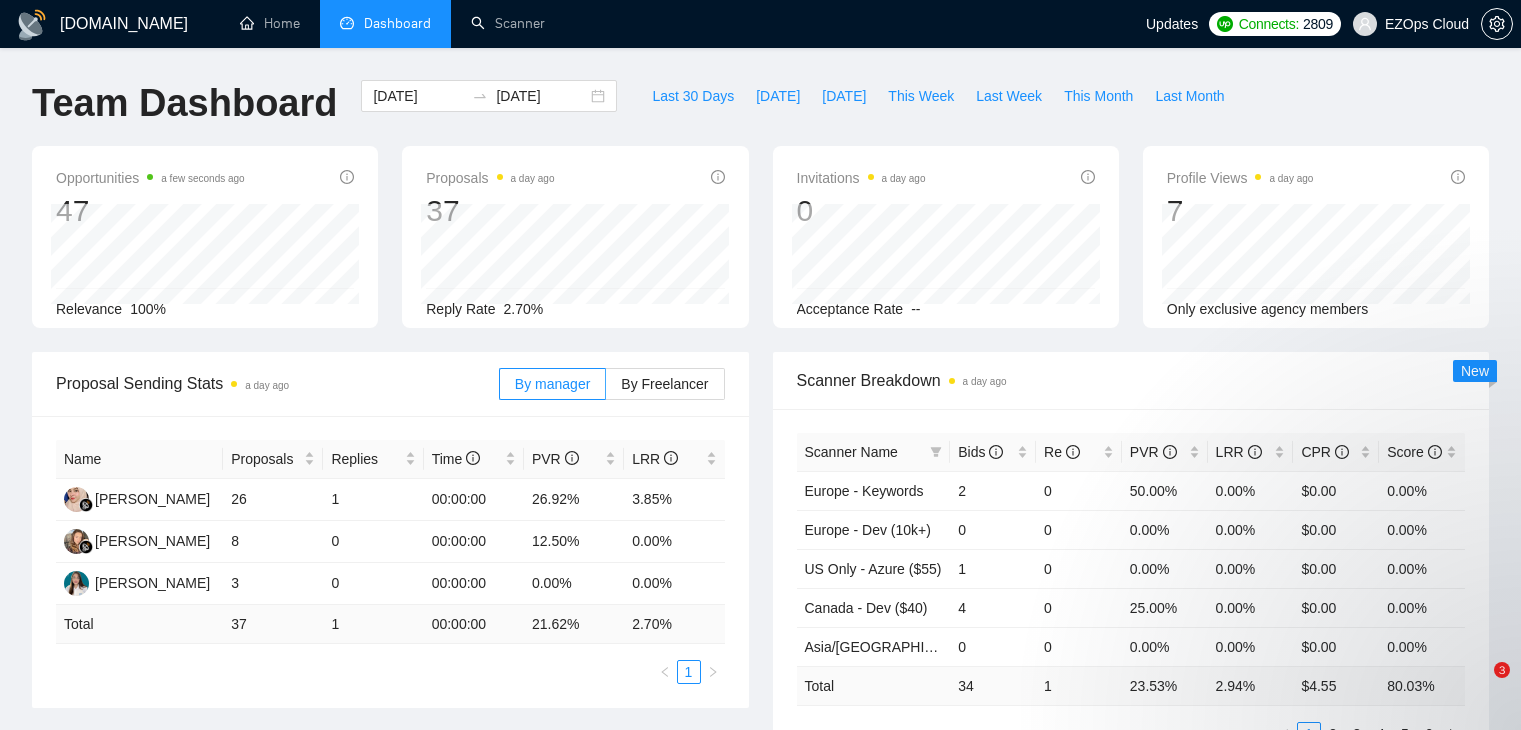 scroll, scrollTop: 0, scrollLeft: 0, axis: both 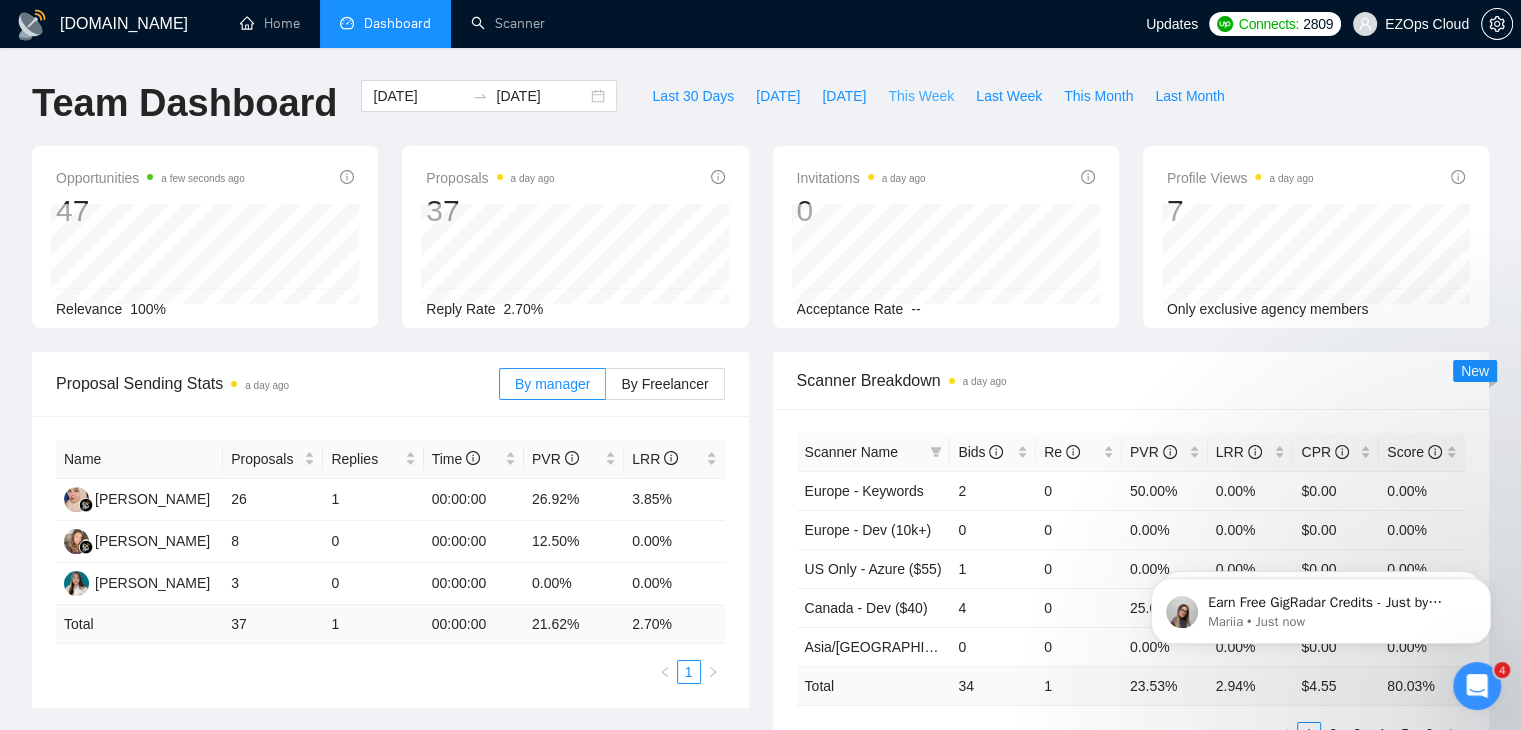 click on "This Week" at bounding box center [921, 96] 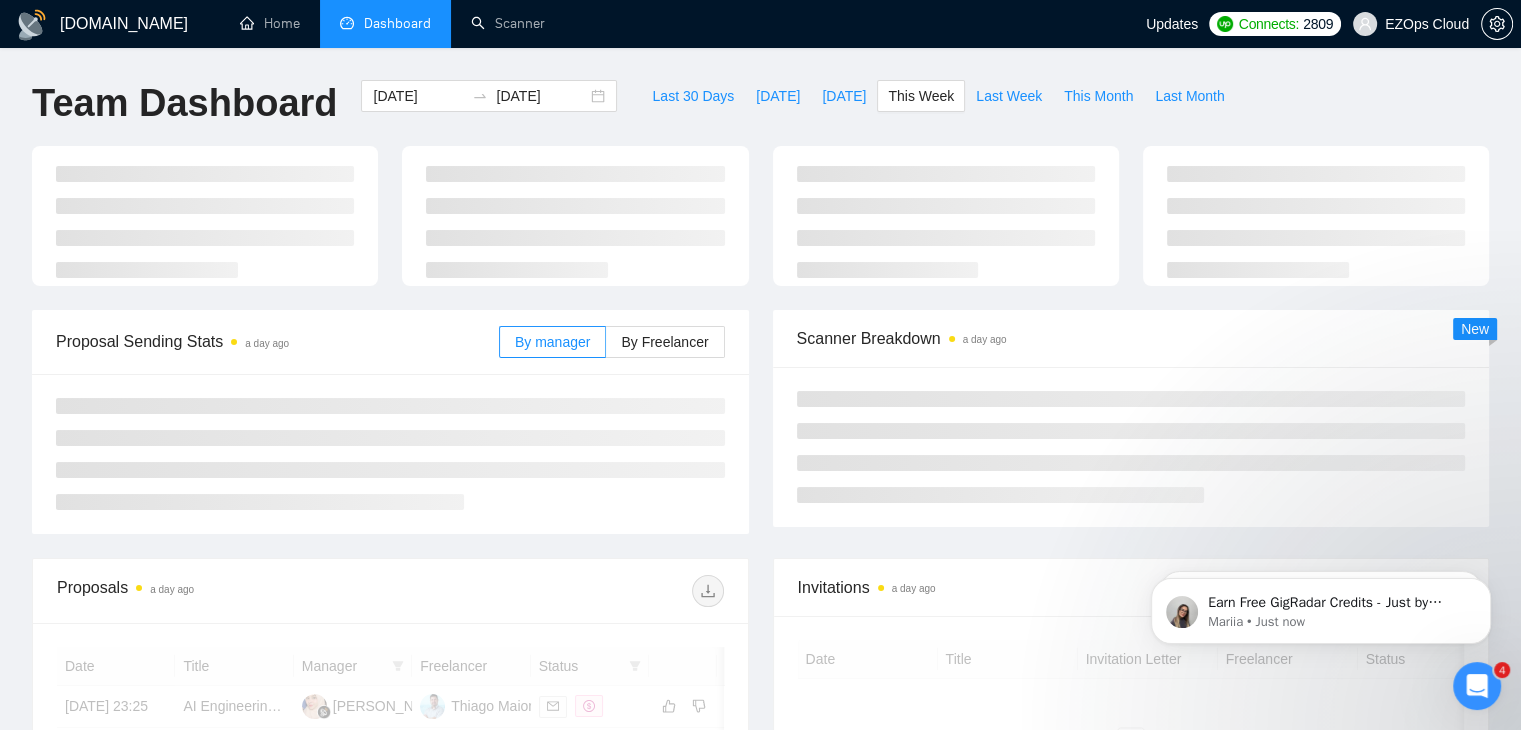 type on "[DATE]" 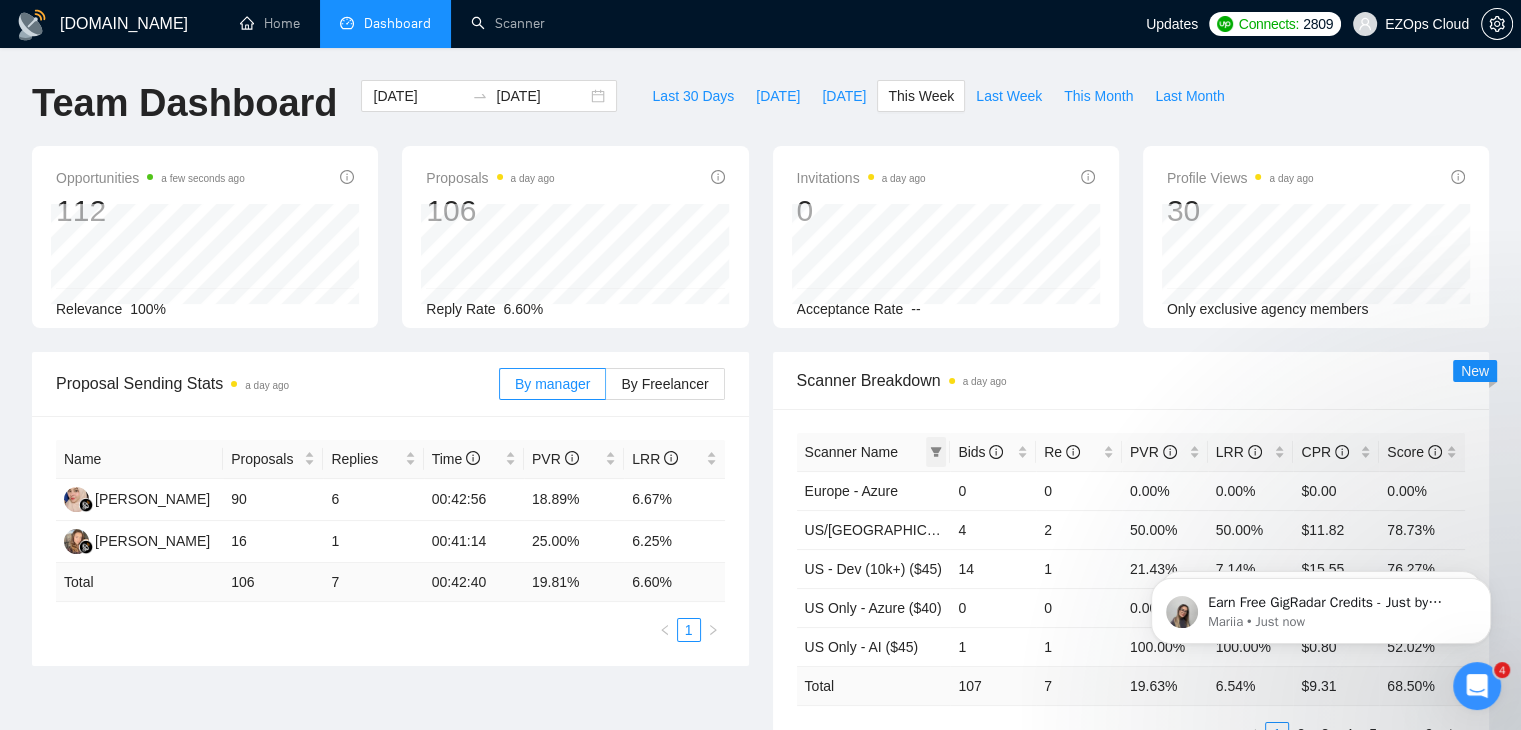 click 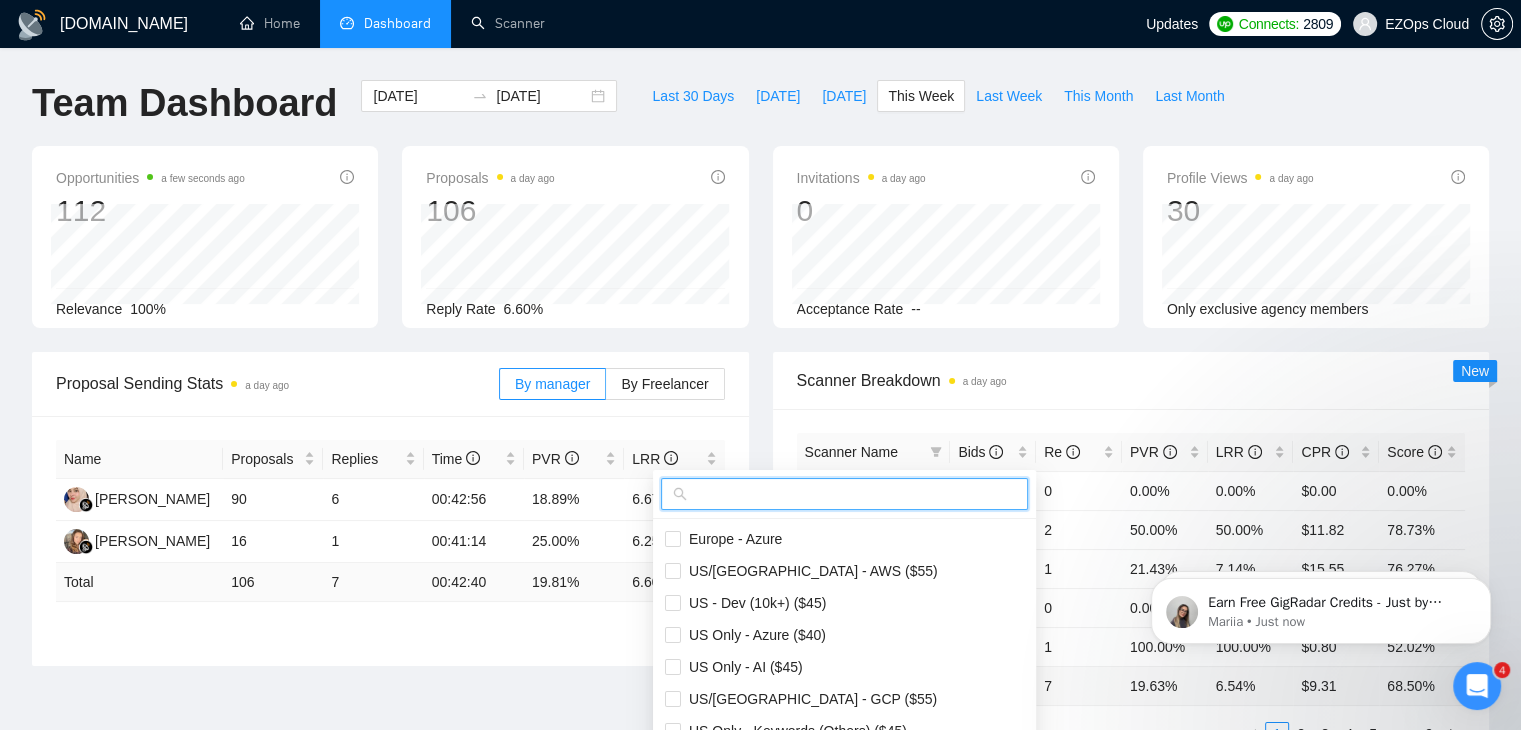 click at bounding box center (853, 494) 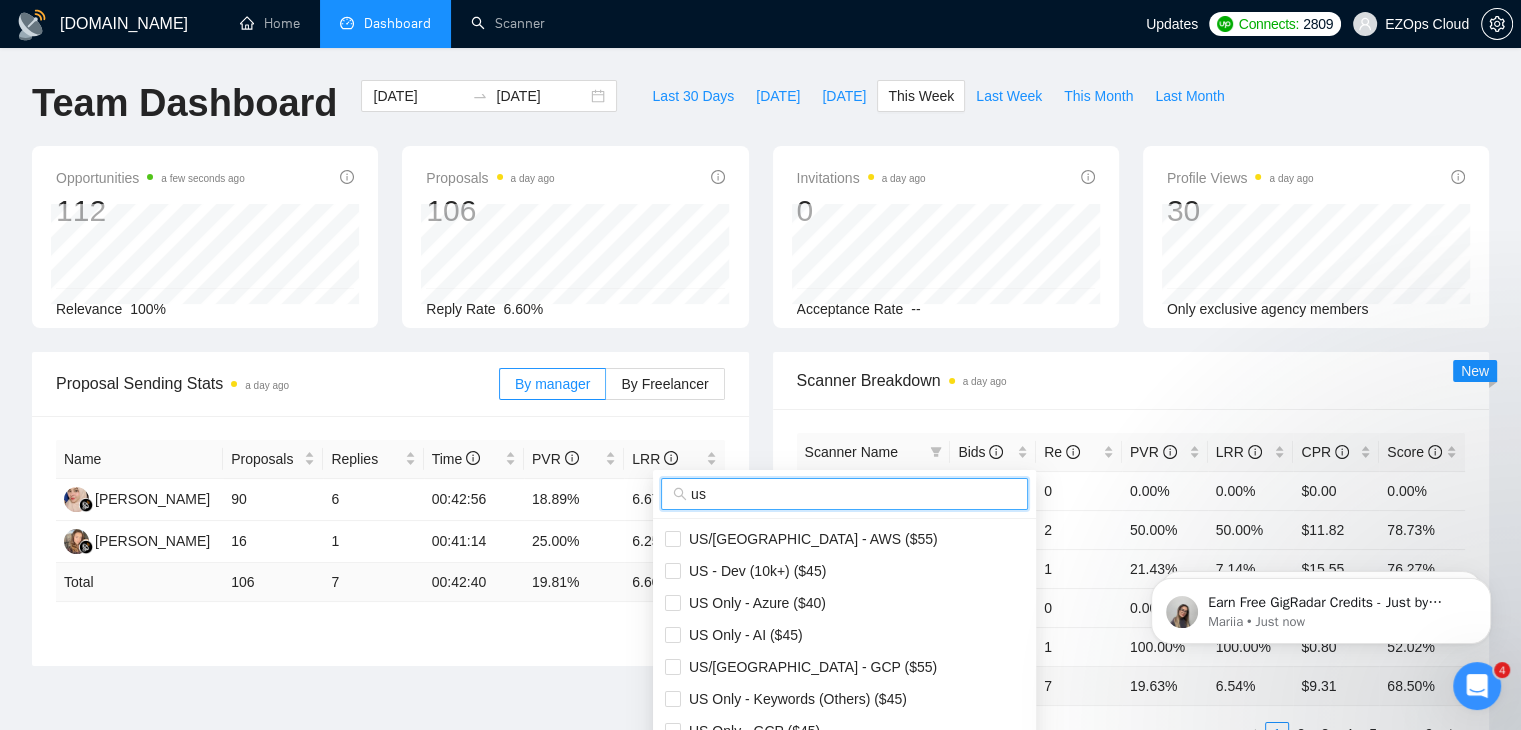 scroll, scrollTop: 100, scrollLeft: 0, axis: vertical 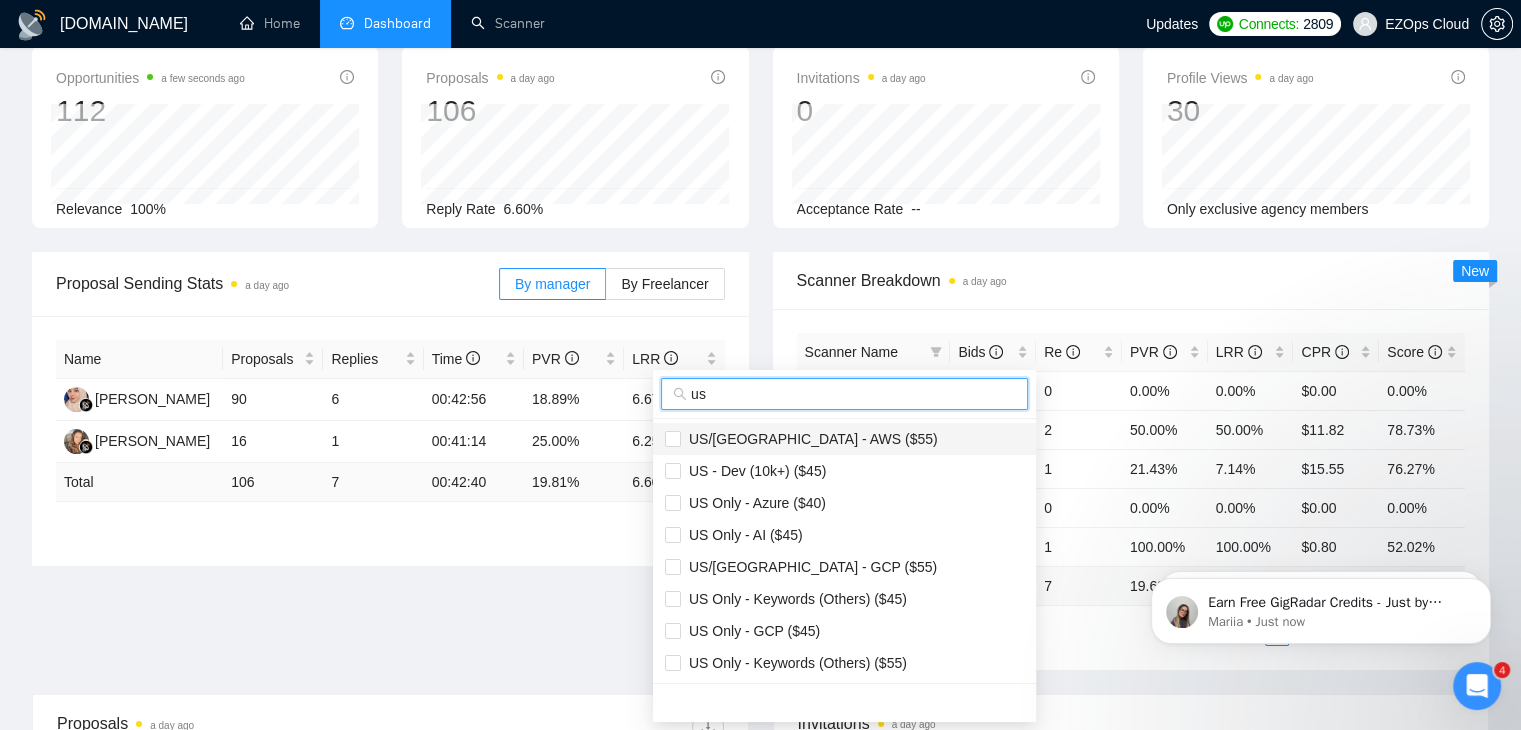 type on "us" 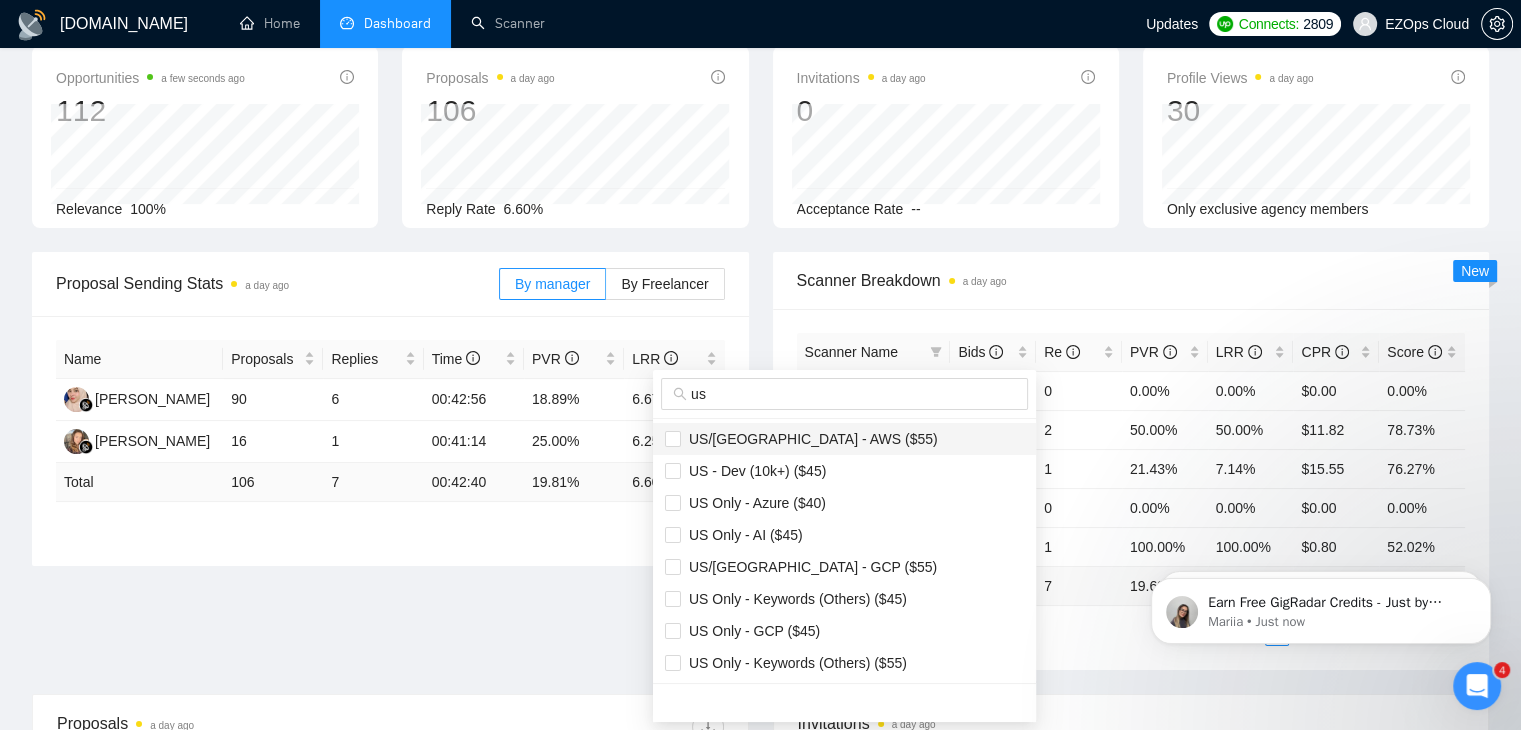 click on "US/[GEOGRAPHIC_DATA] - AWS ($55)" at bounding box center (844, 439) 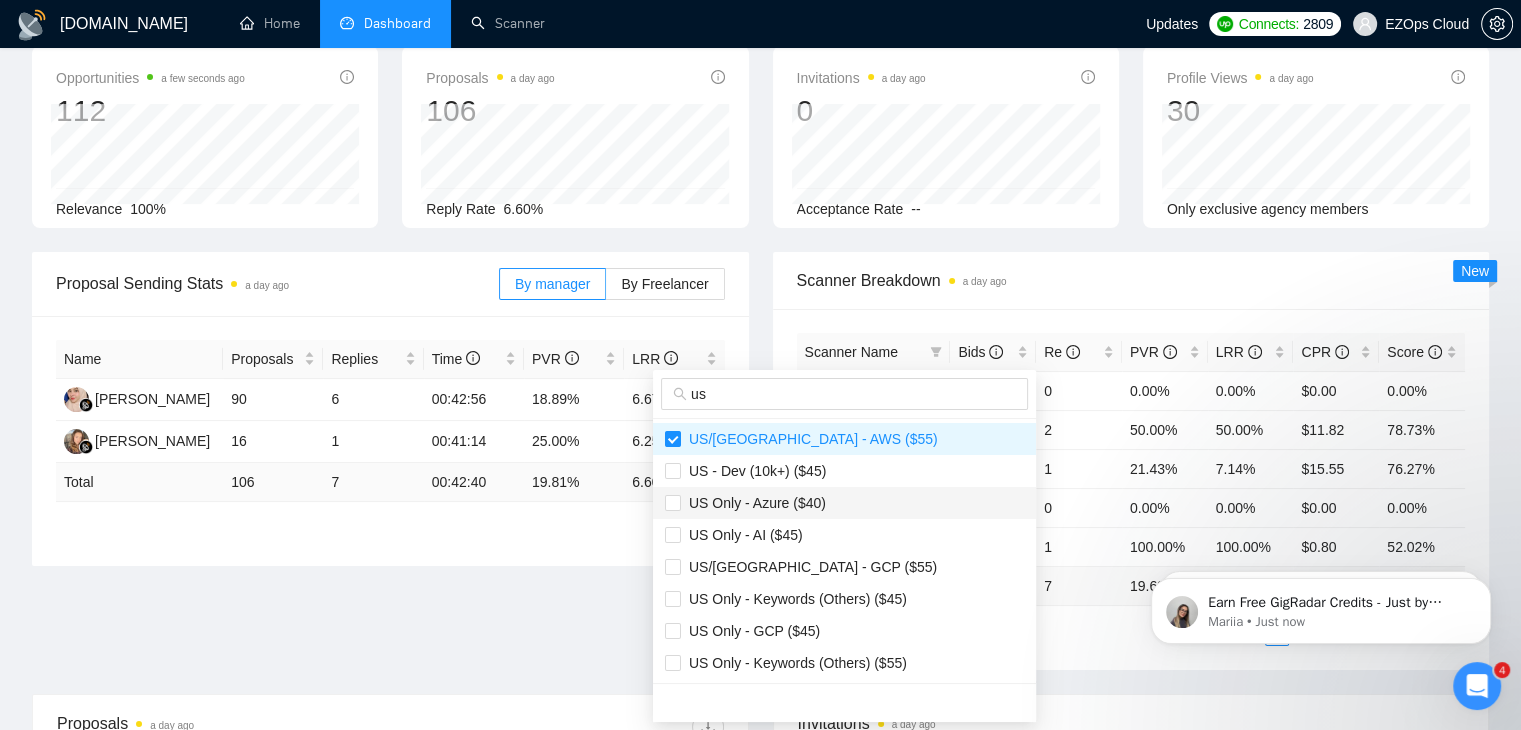 click on "US Only - Azure ($40)" at bounding box center [753, 503] 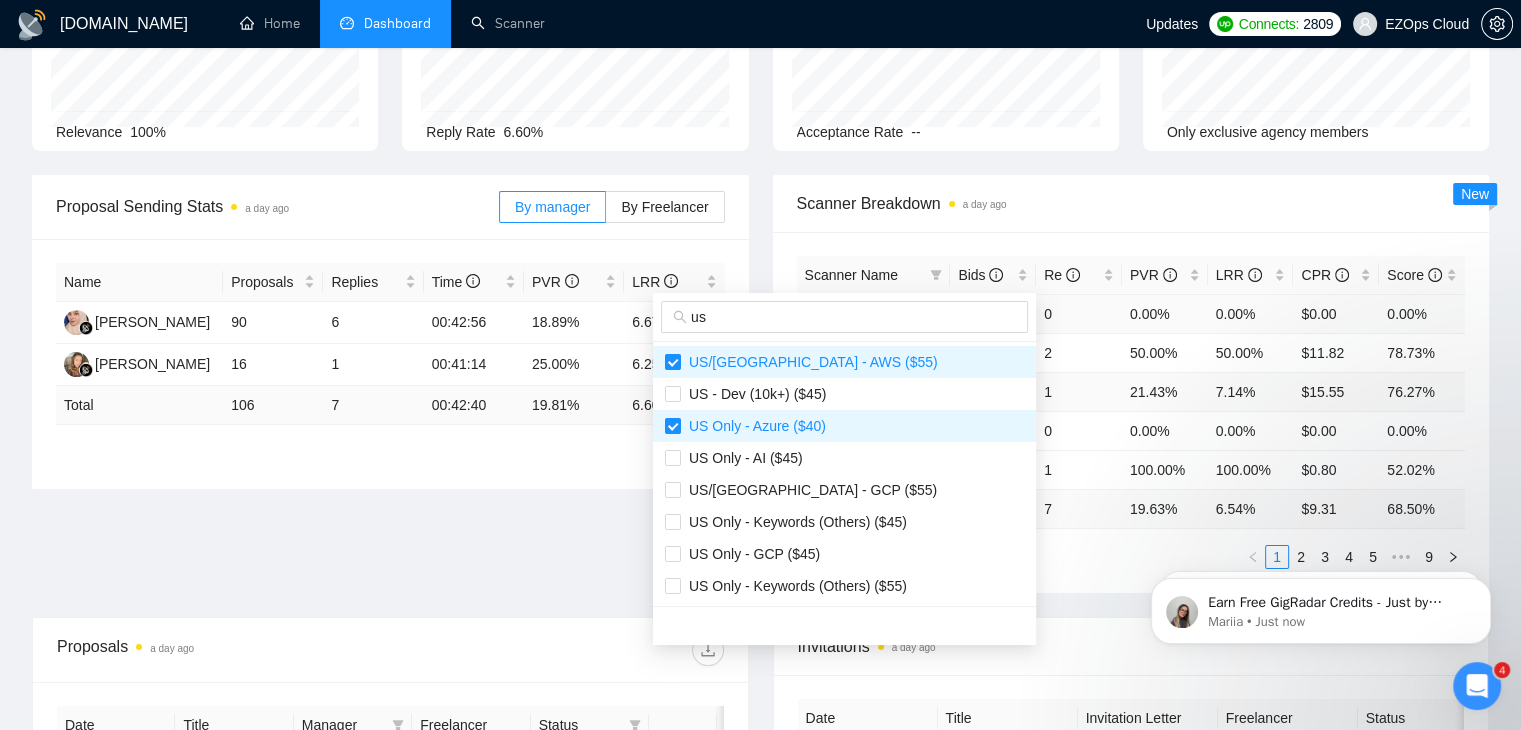 scroll, scrollTop: 200, scrollLeft: 0, axis: vertical 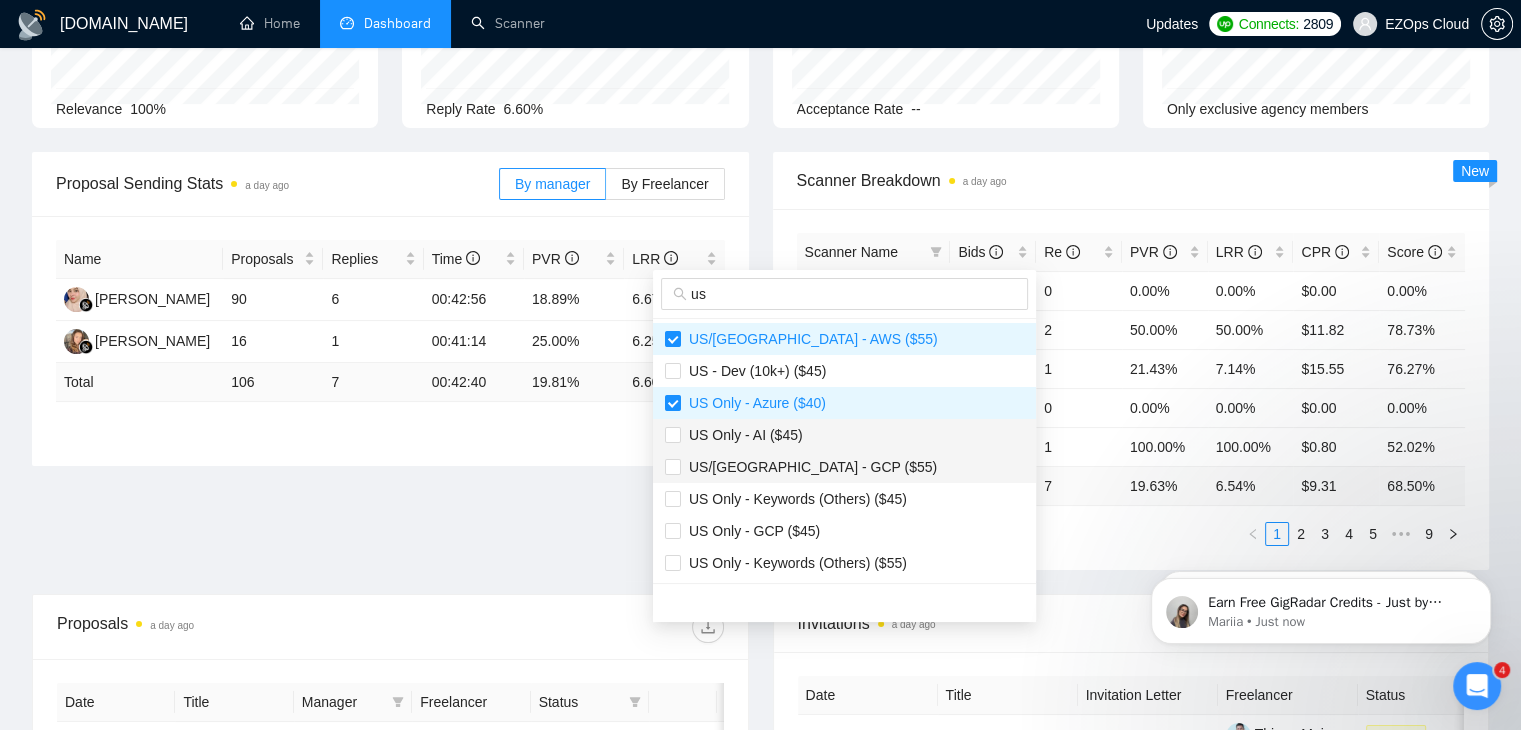 click on "US/[GEOGRAPHIC_DATA] - GCP ($55)" at bounding box center [844, 467] 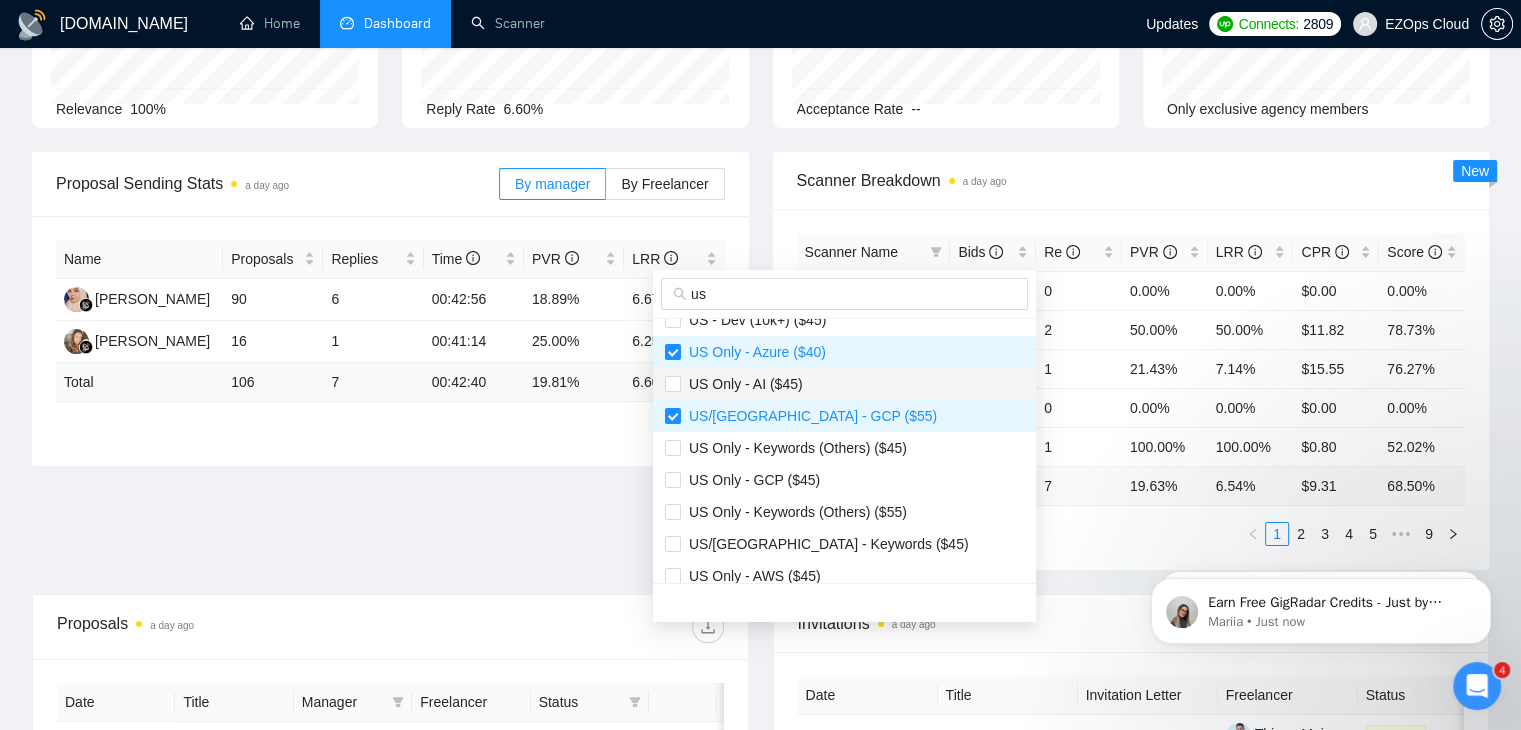 scroll, scrollTop: 100, scrollLeft: 0, axis: vertical 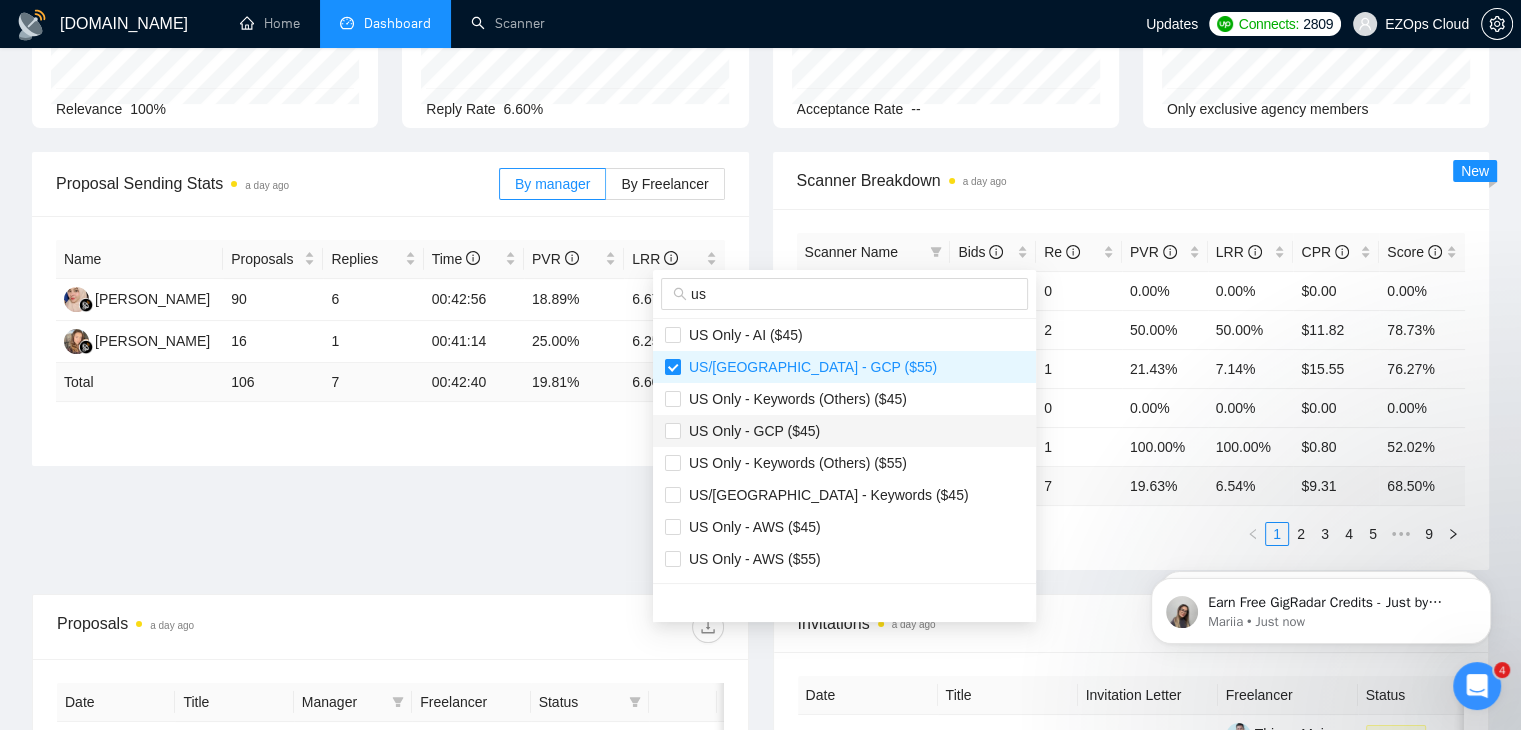 click on "US Only - GCP ($45)" at bounding box center (750, 431) 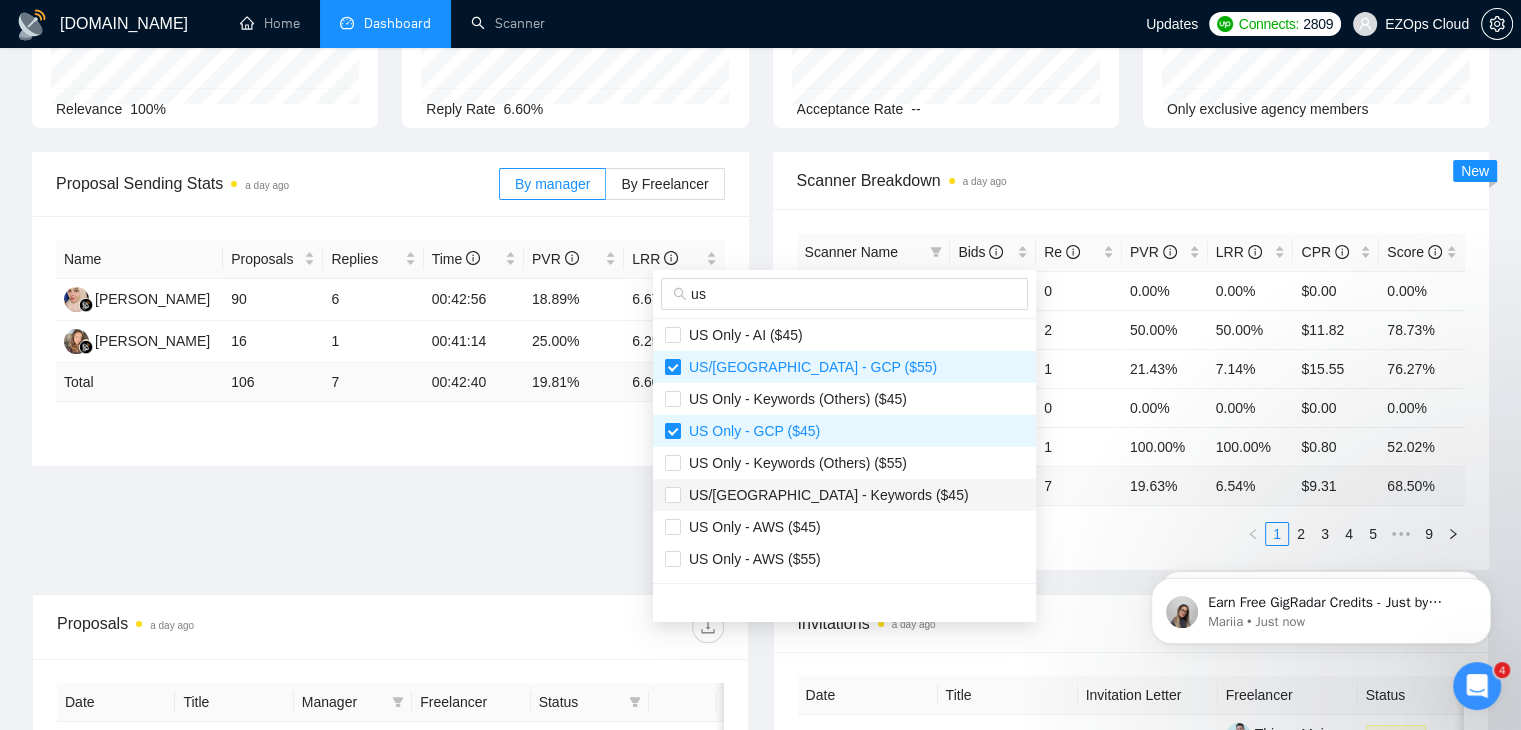 click on "US/[GEOGRAPHIC_DATA] - Keywords ($45)" at bounding box center (825, 495) 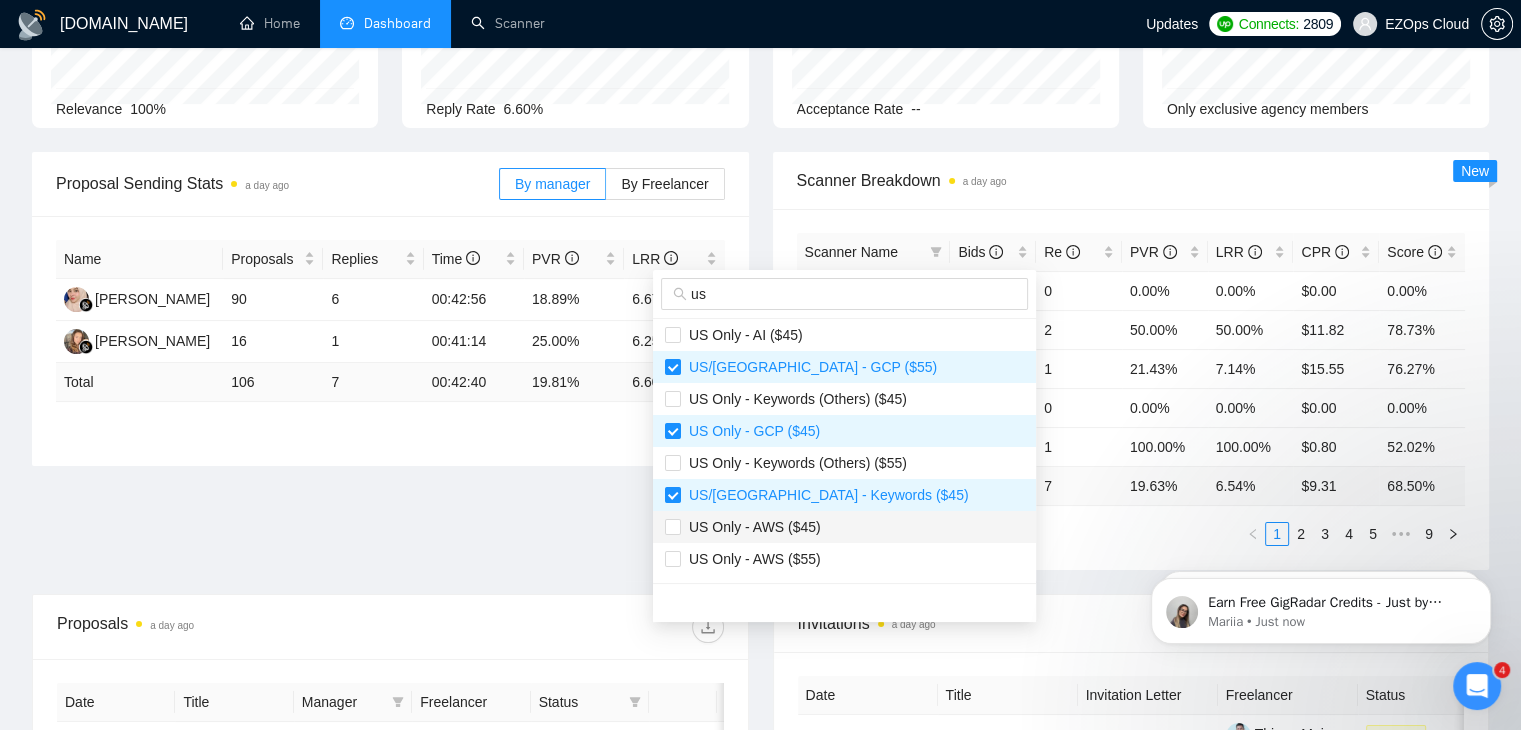 click on "US Only - AWS ($45)" at bounding box center (844, 527) 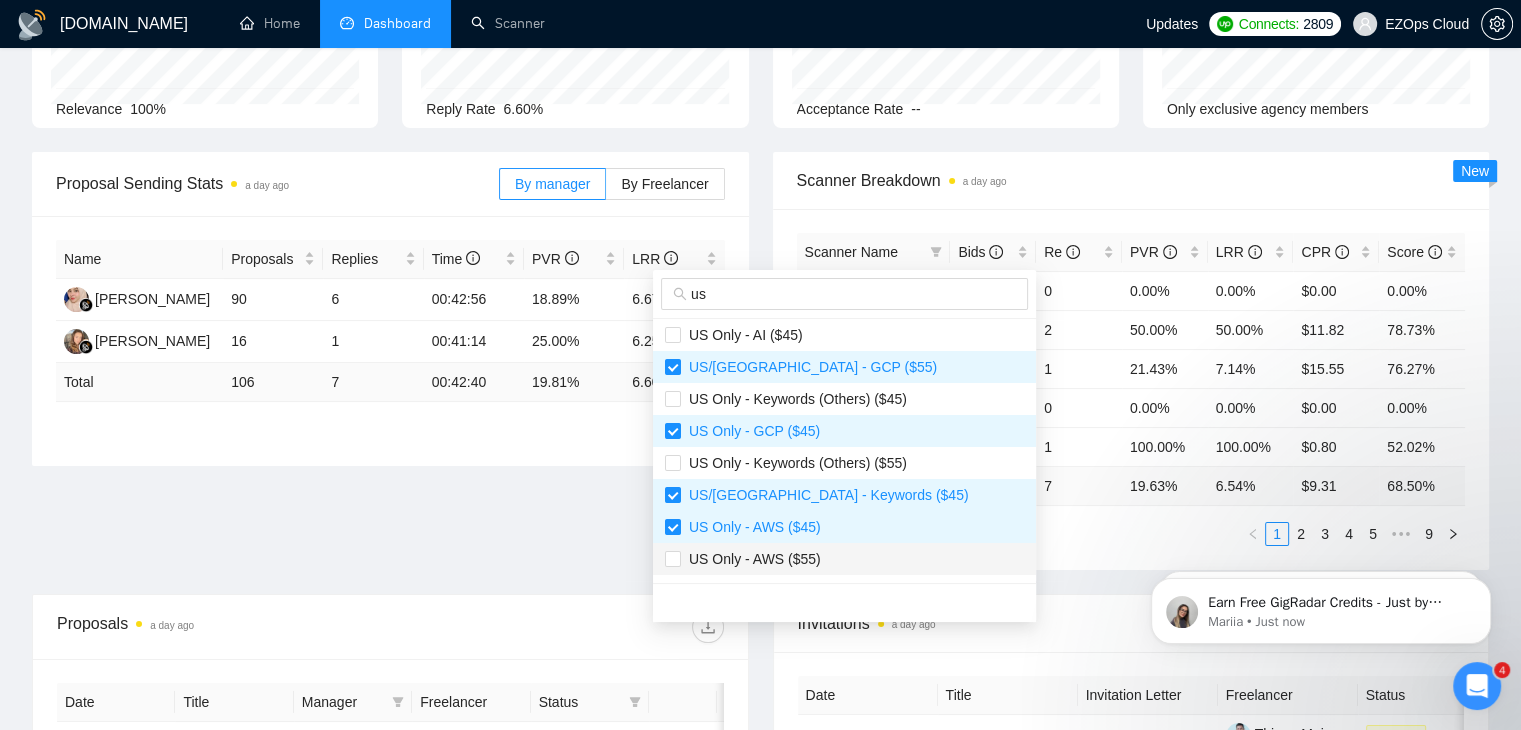 click on "US Only - AWS ($55)" at bounding box center (844, 559) 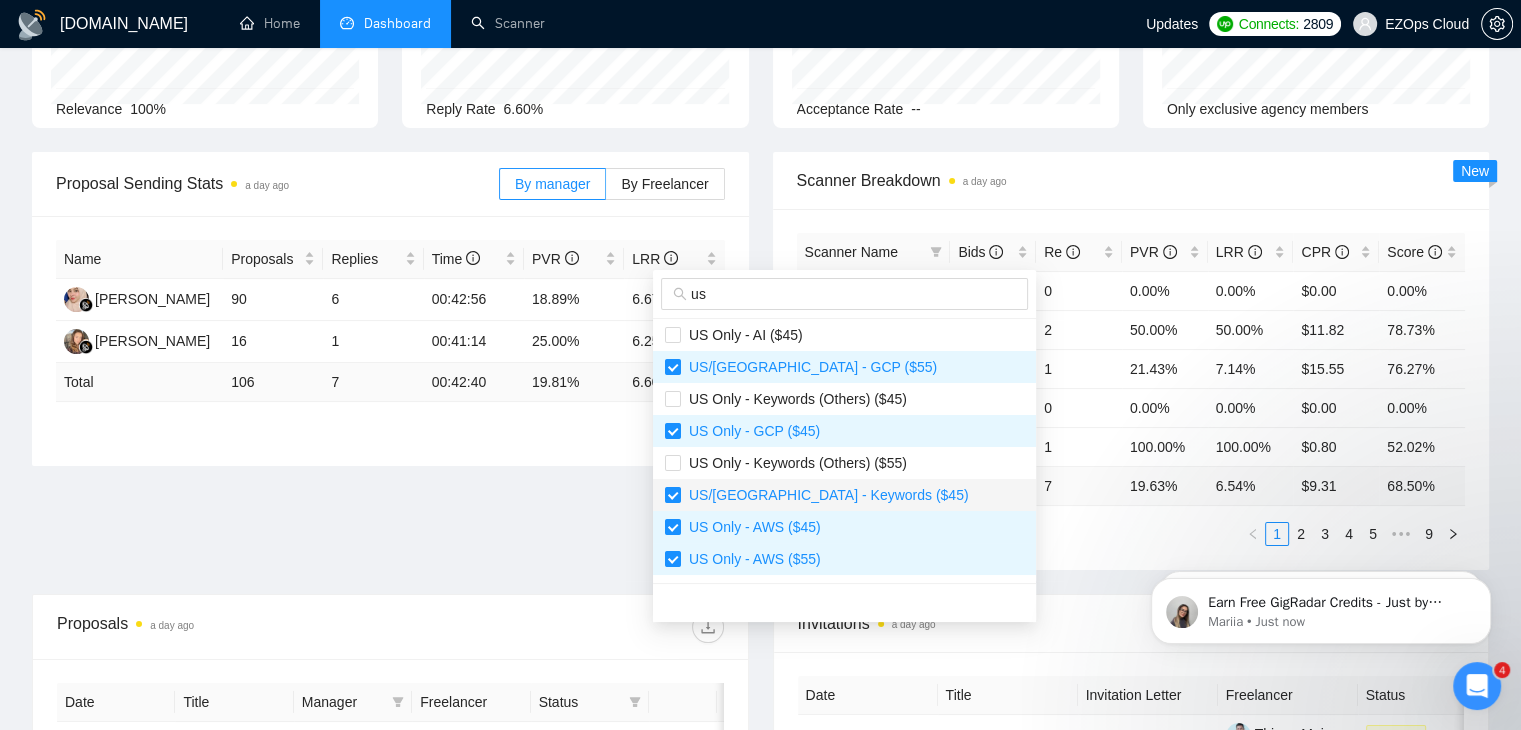 scroll, scrollTop: 200, scrollLeft: 0, axis: vertical 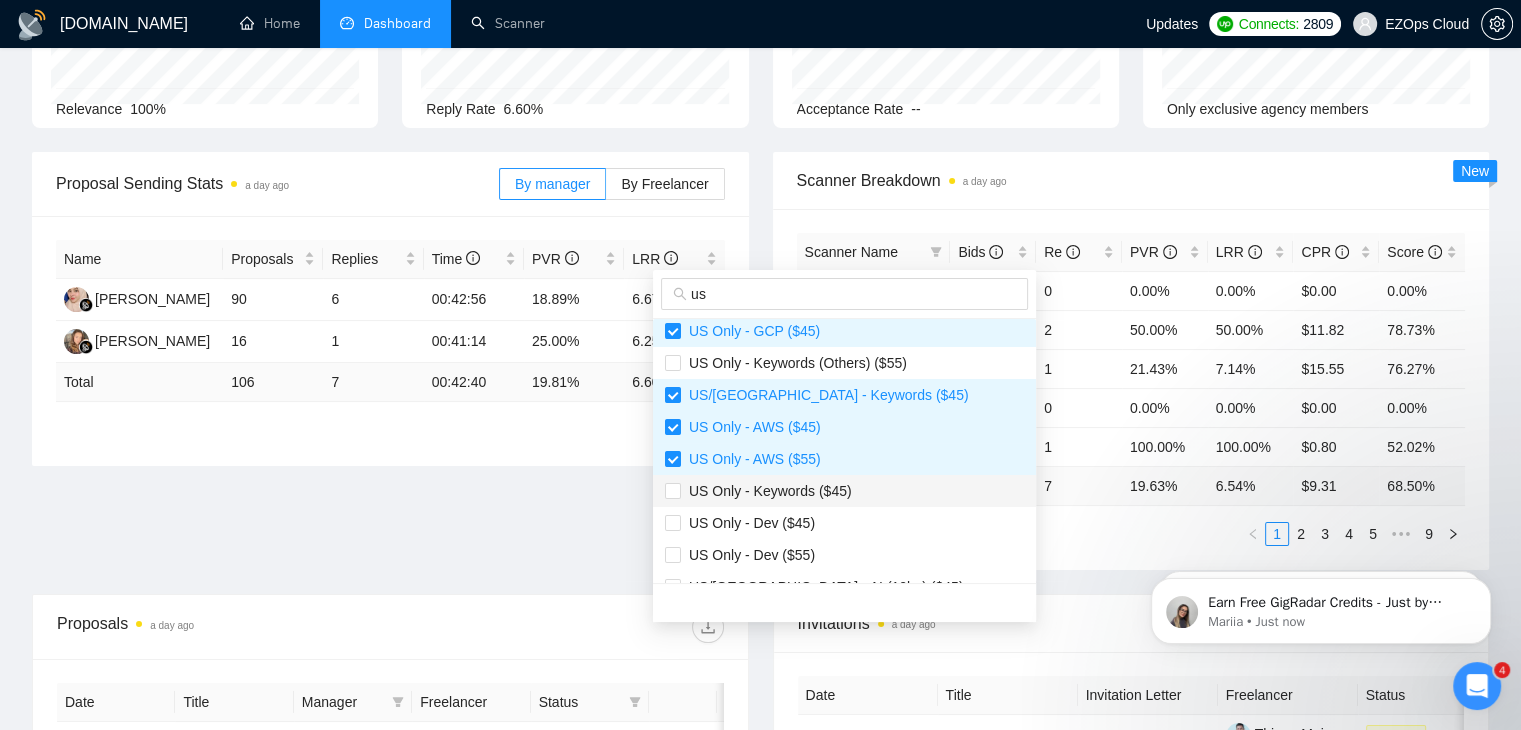 click on "US Only - Keywords ($45)" at bounding box center (766, 491) 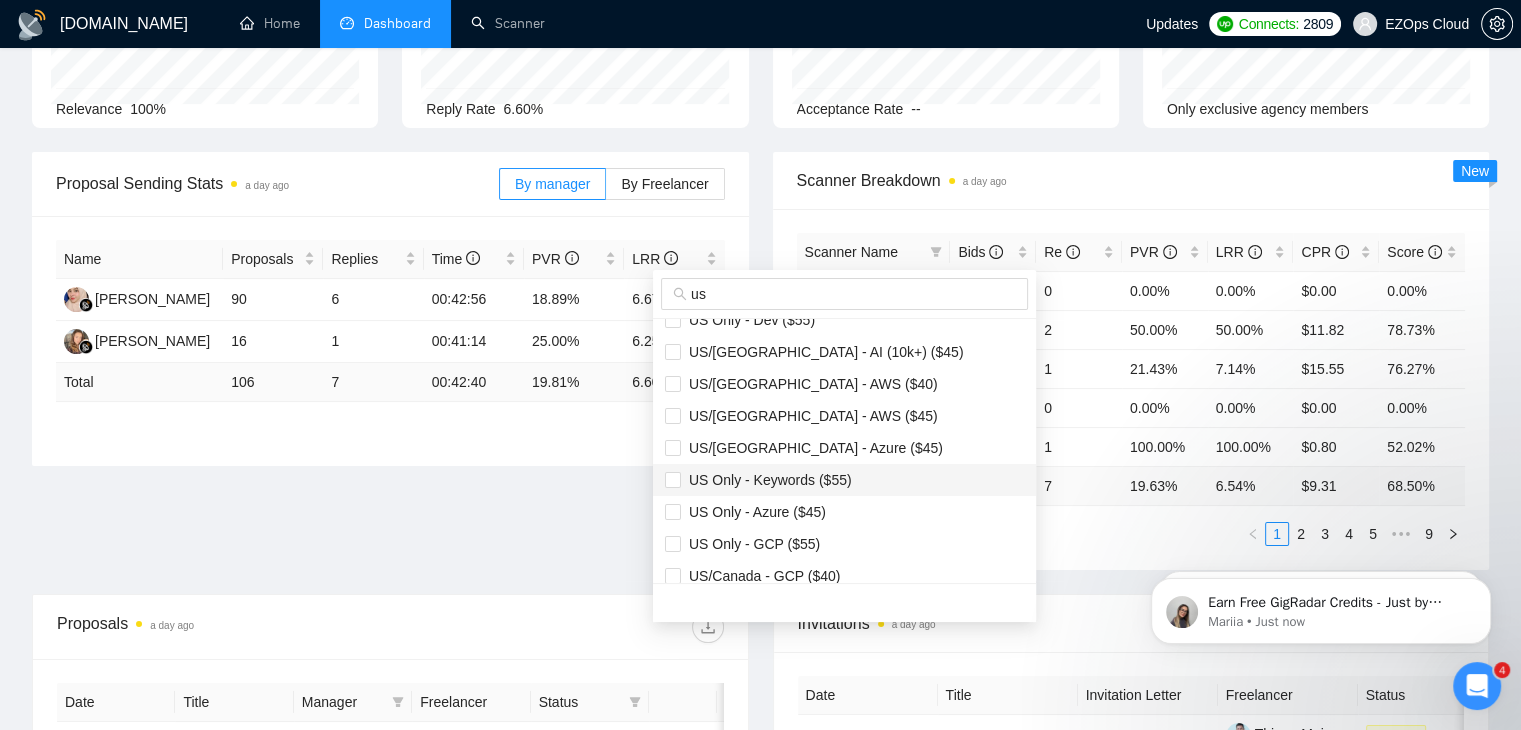 scroll, scrollTop: 400, scrollLeft: 0, axis: vertical 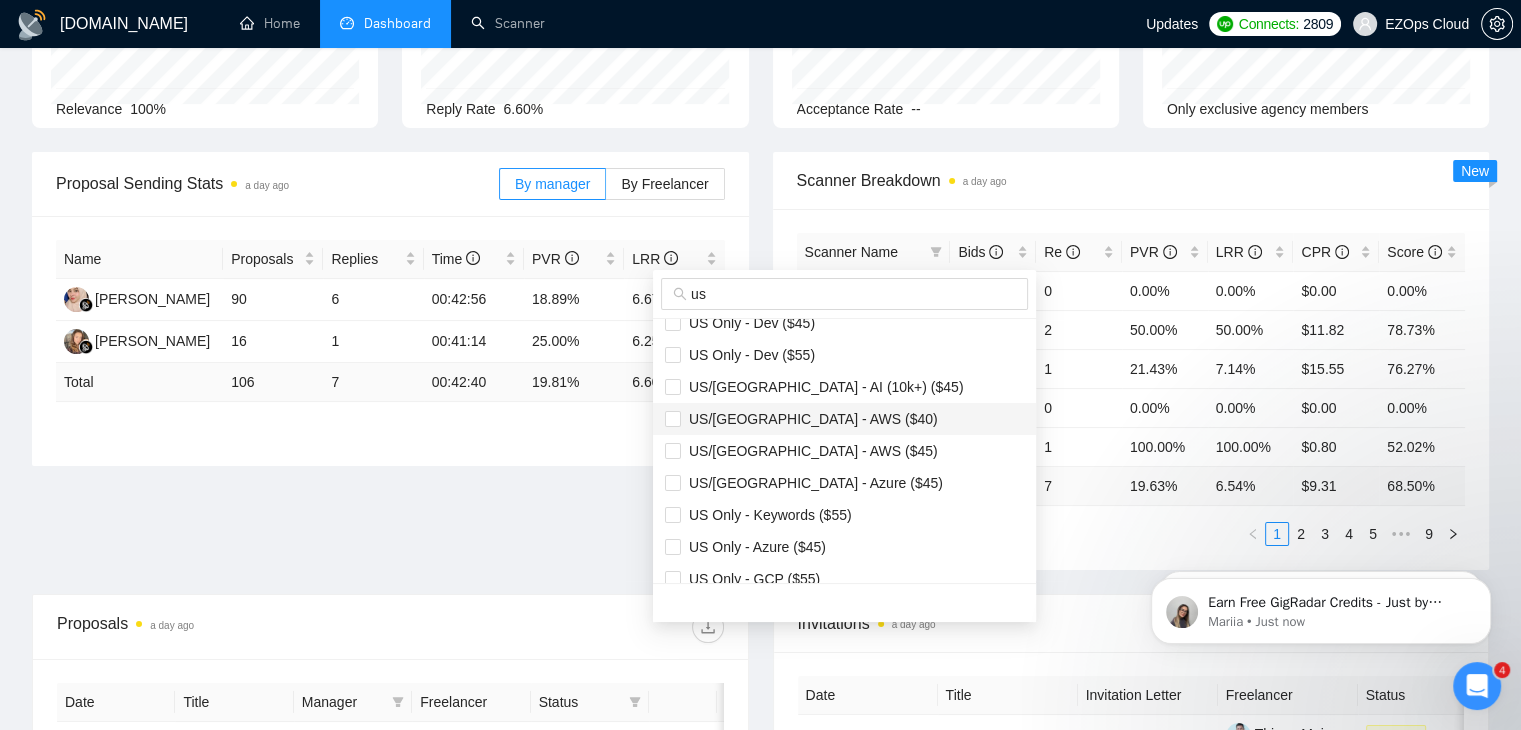 click on "US/[GEOGRAPHIC_DATA] - AWS ($40)" at bounding box center (844, 419) 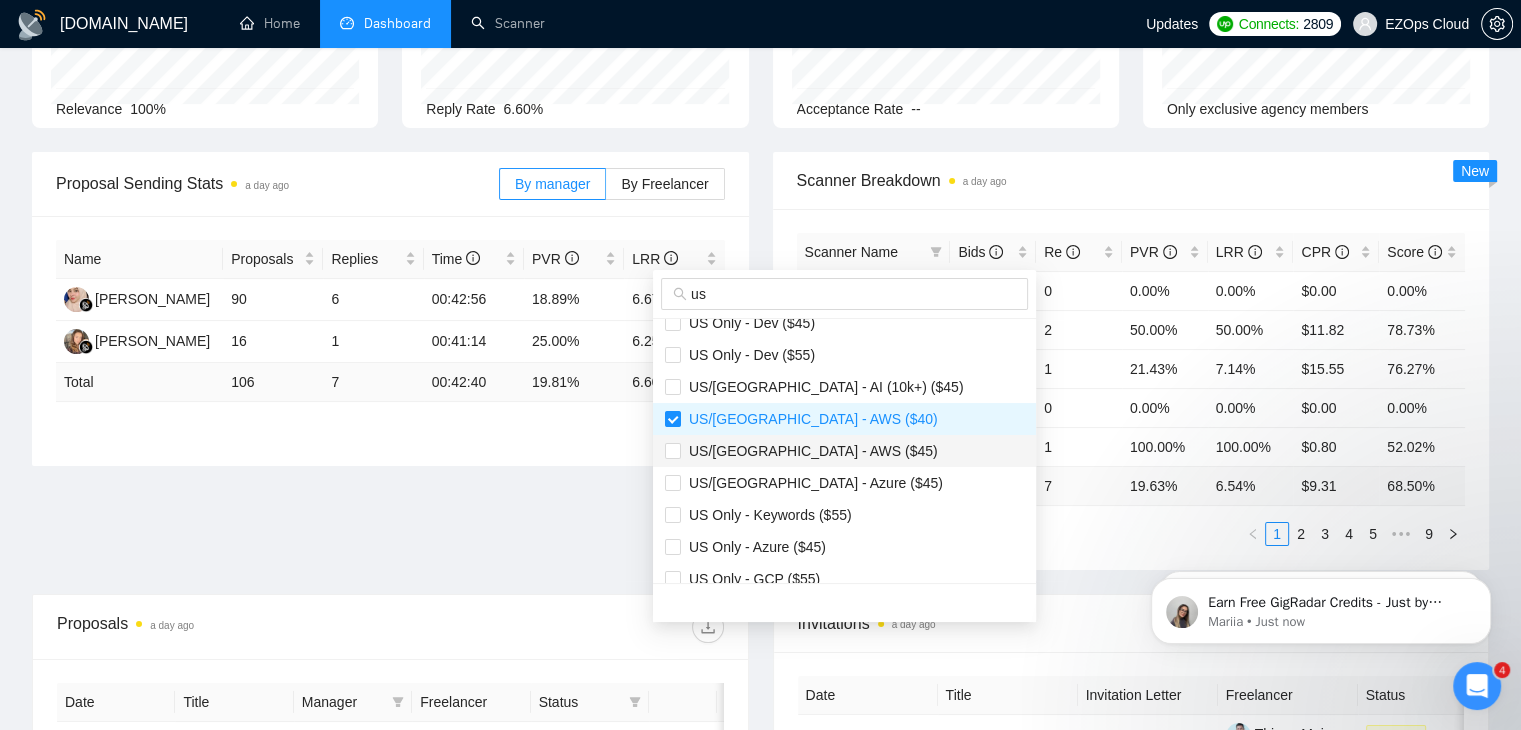 click on "US/[GEOGRAPHIC_DATA] - AWS ($45)" at bounding box center (809, 451) 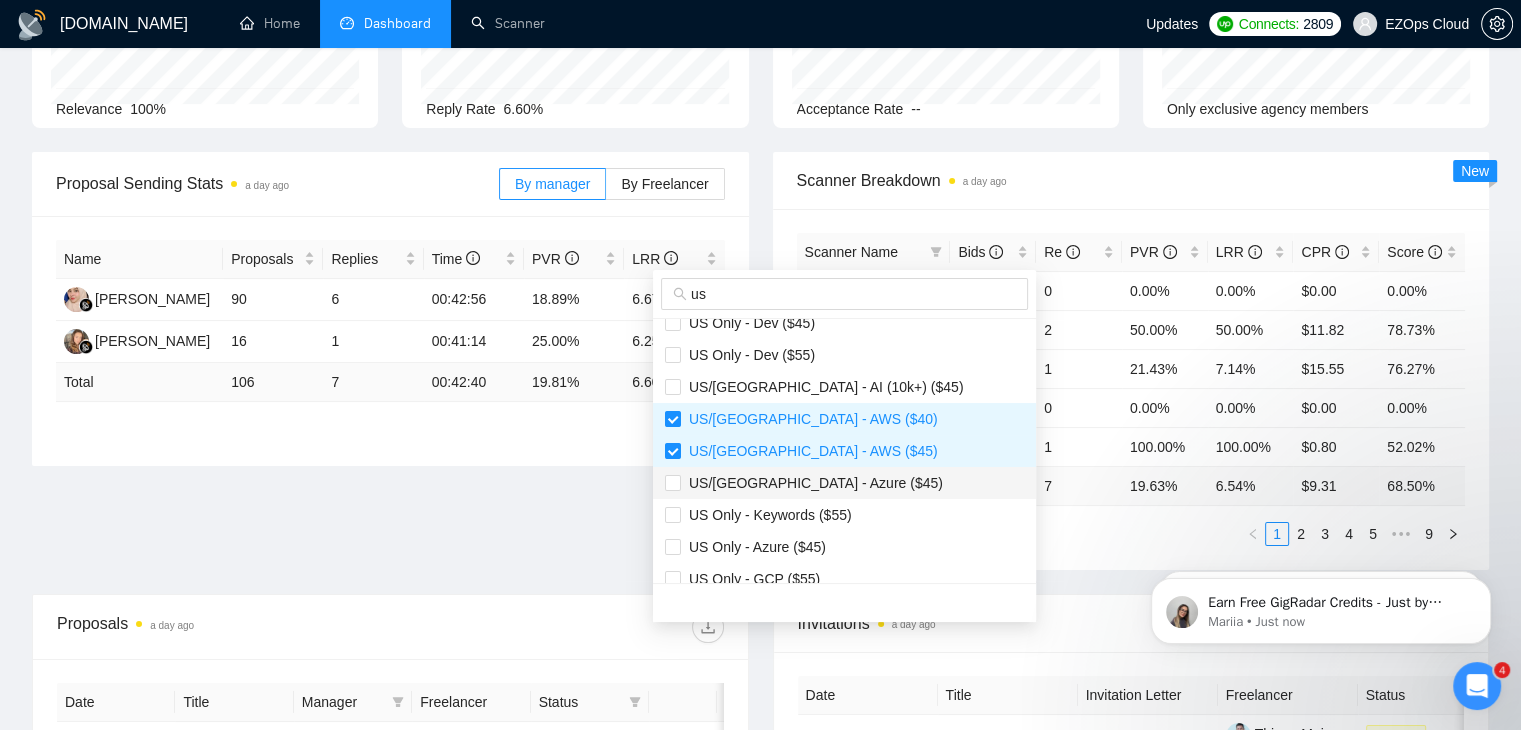 click on "US/[GEOGRAPHIC_DATA] - Azure ($45)" at bounding box center [812, 483] 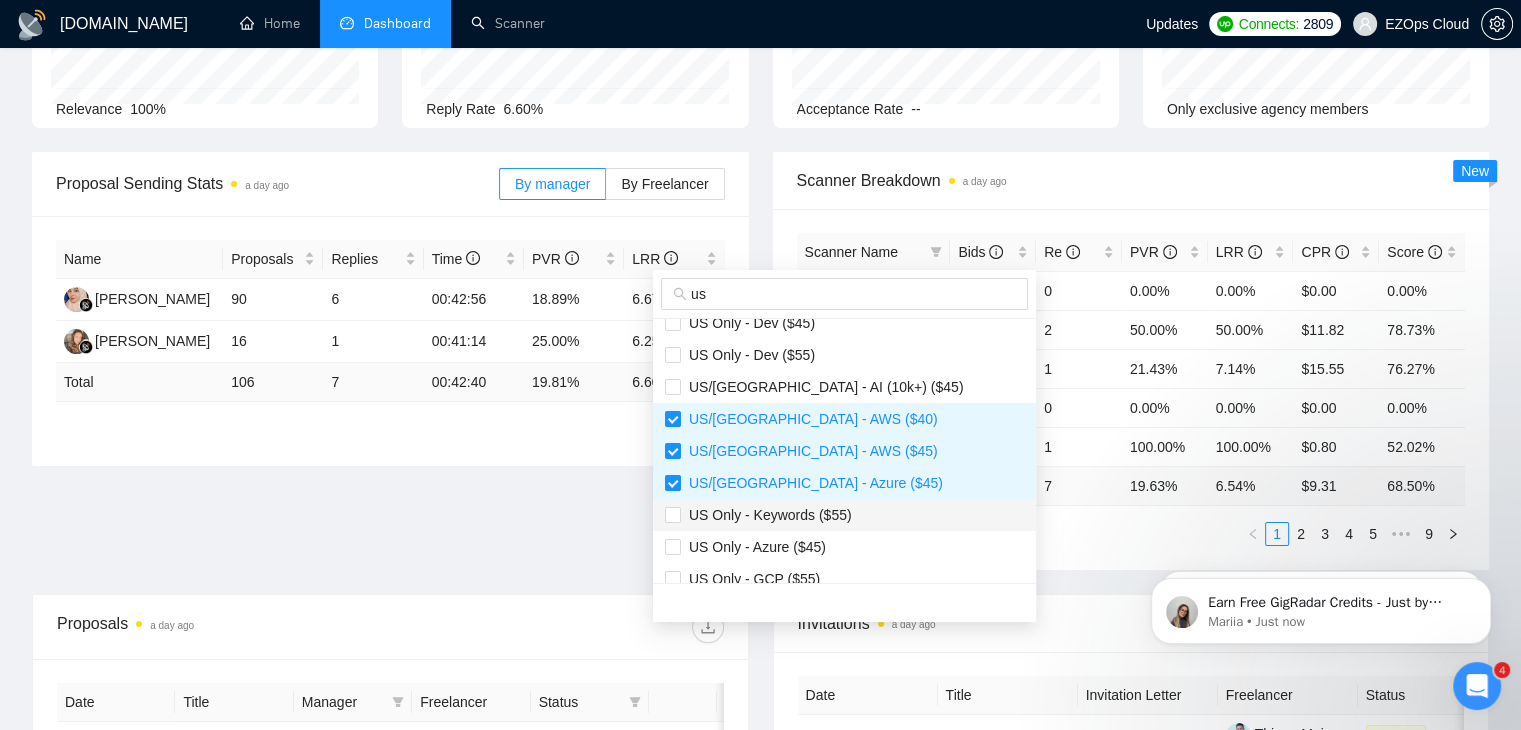 click on "US Only - Keywords ($55)" at bounding box center (844, 515) 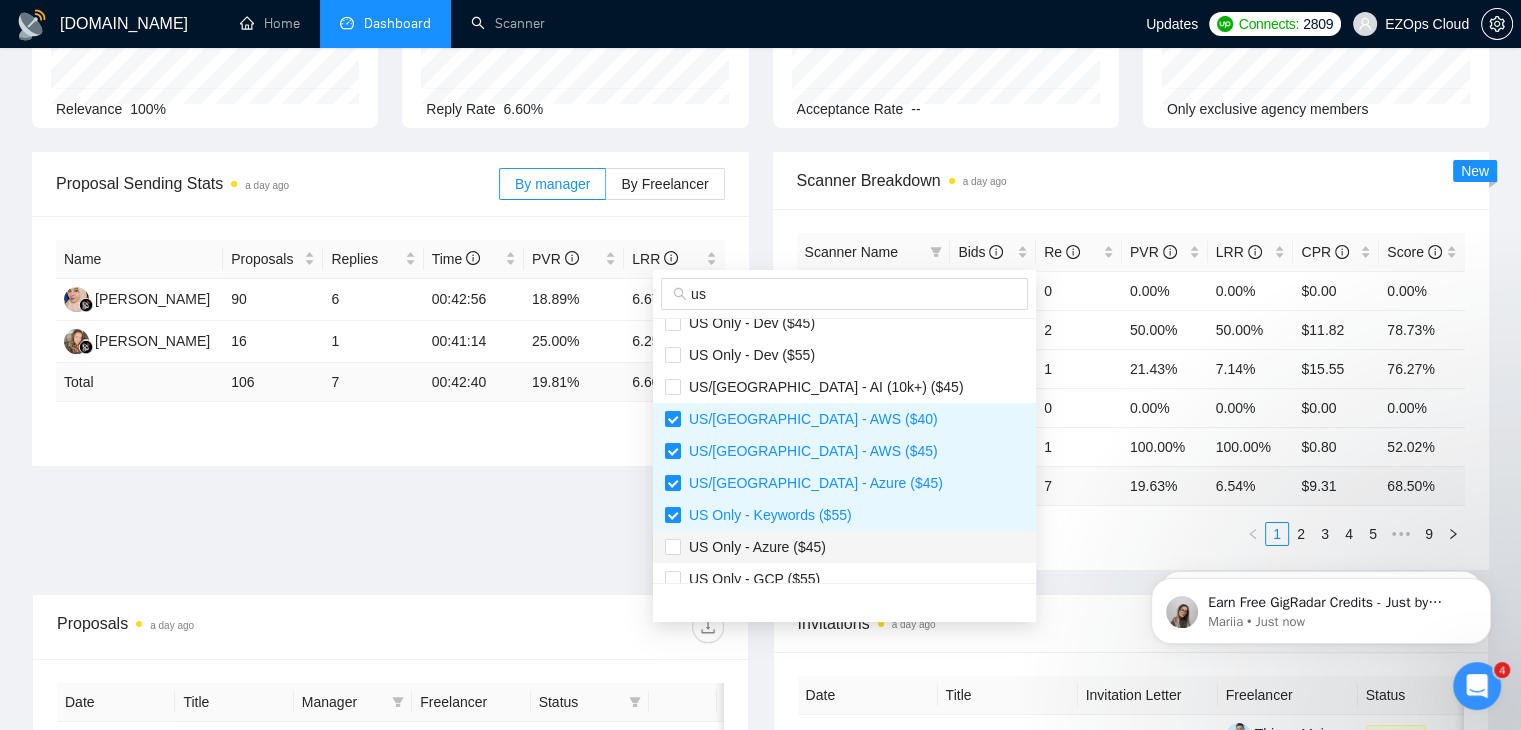 click on "US Only - Azure ($45)" at bounding box center (844, 547) 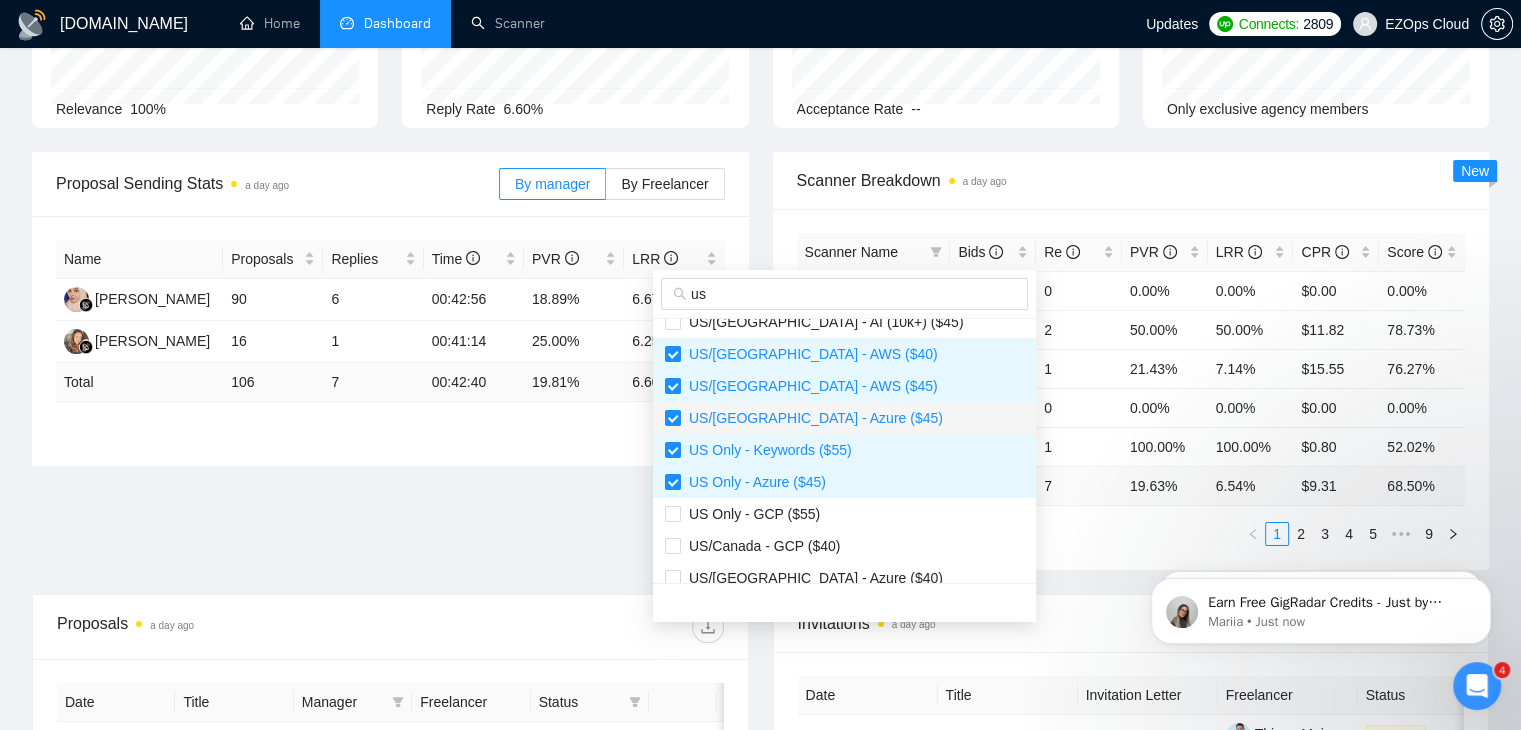 scroll, scrollTop: 500, scrollLeft: 0, axis: vertical 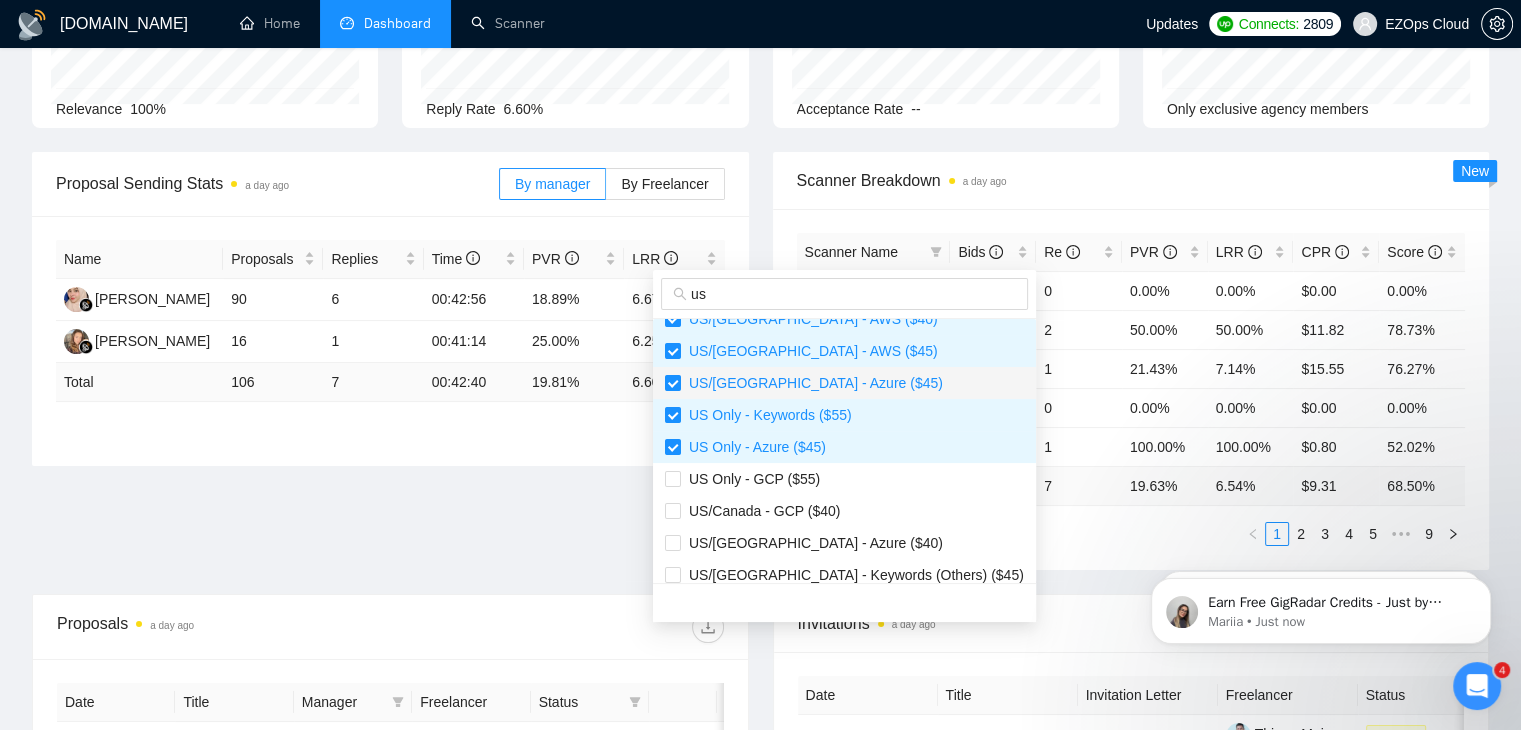 click on "US Only - GCP ($55)" at bounding box center [844, 479] 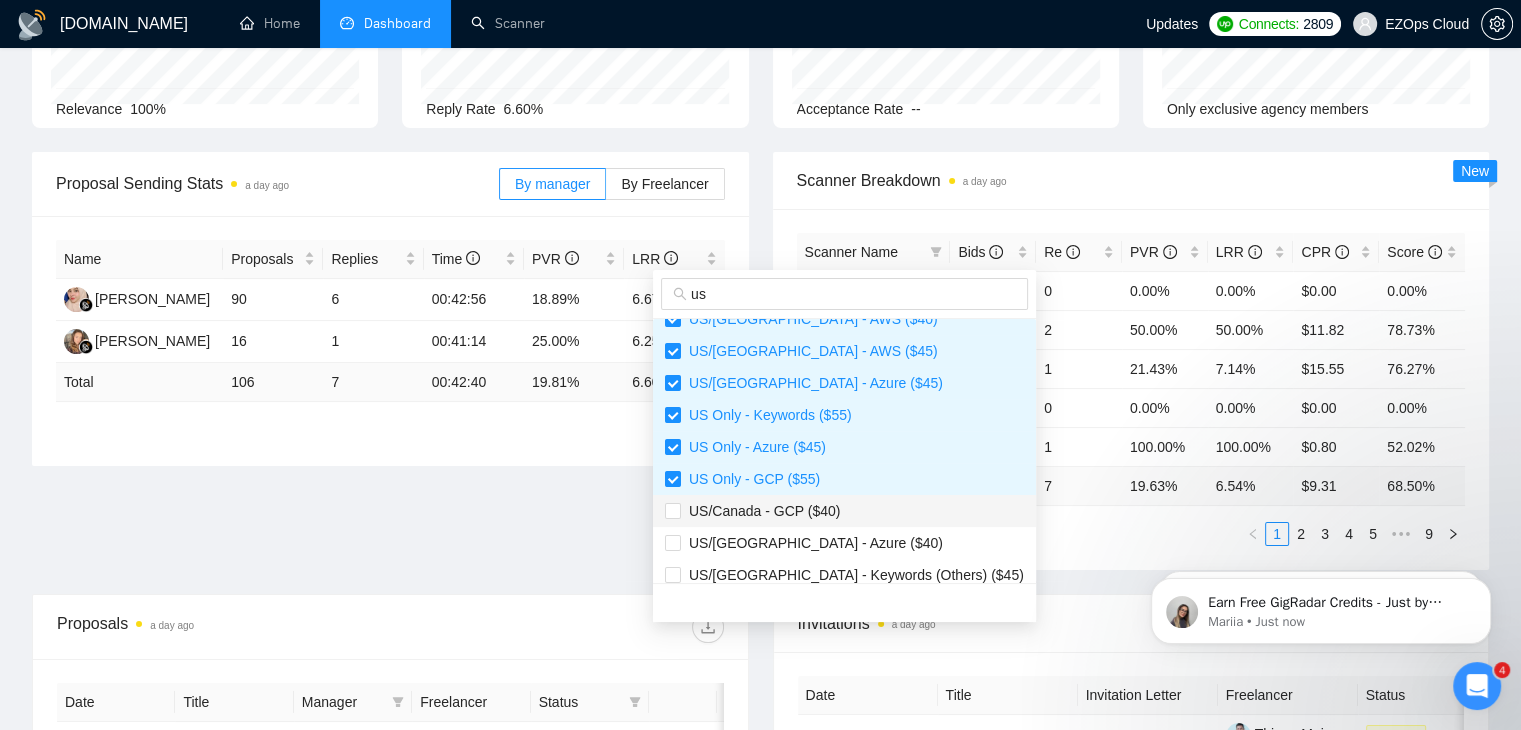 click on "US/Canada - GCP ($40)" at bounding box center (844, 511) 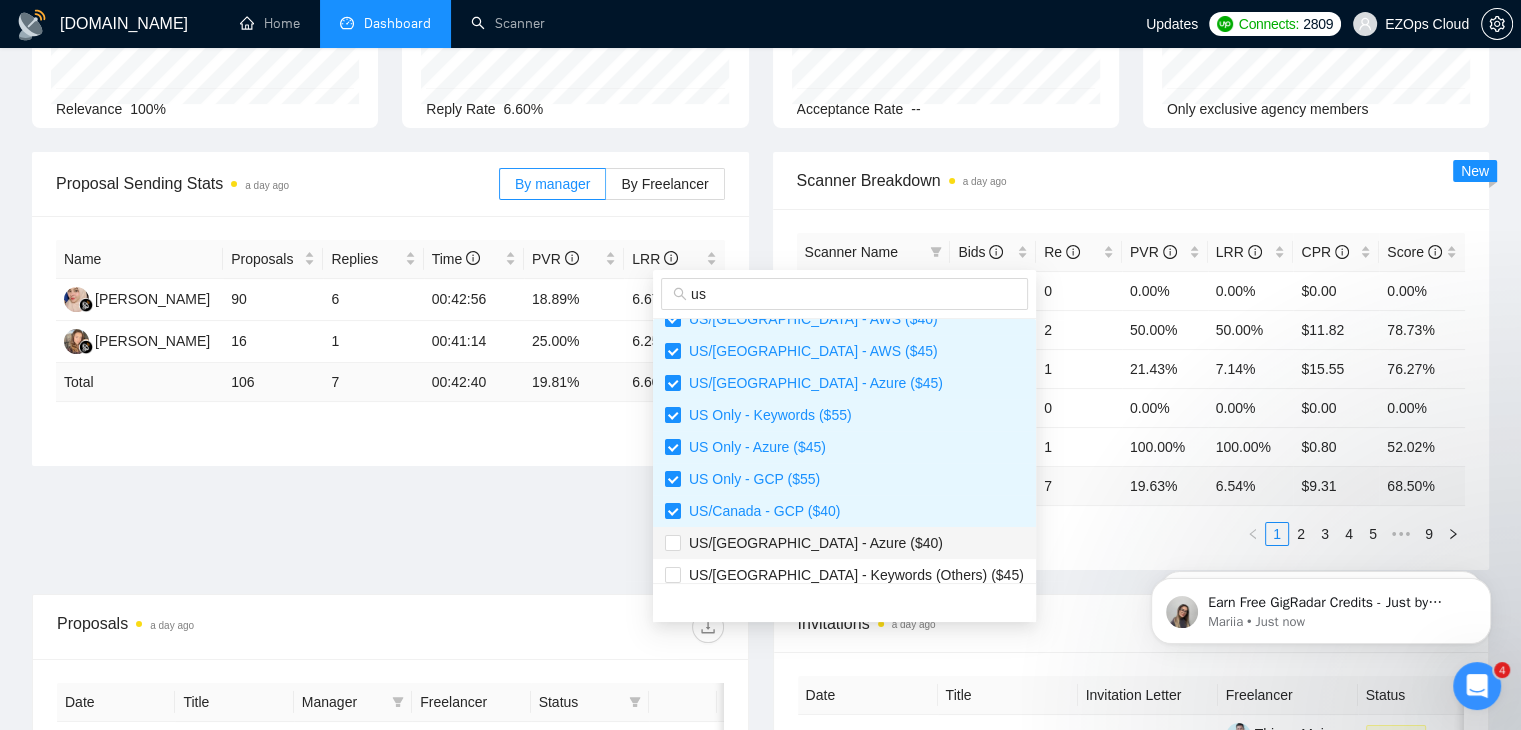 click on "US/[GEOGRAPHIC_DATA] - Azure ($40)" at bounding box center (844, 543) 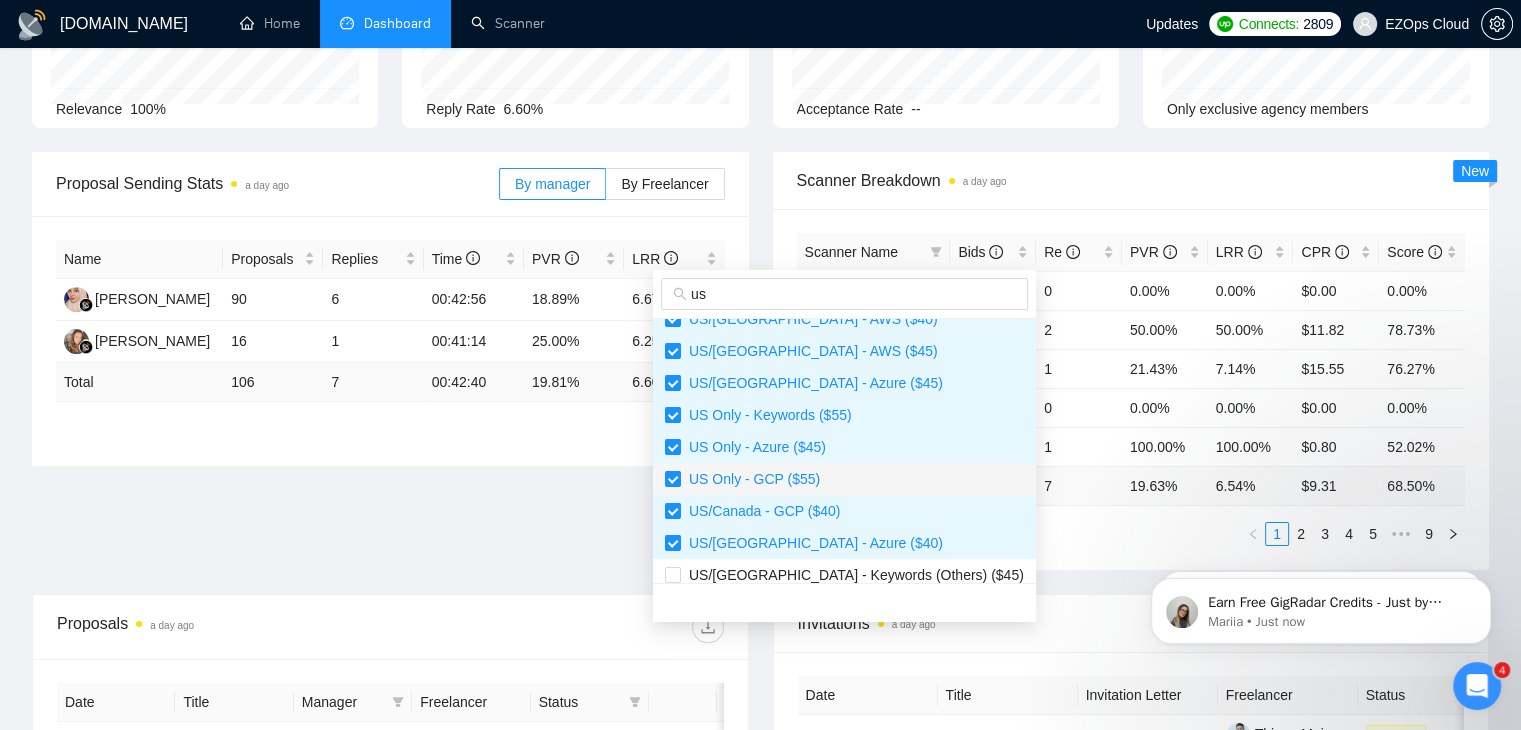 scroll, scrollTop: 600, scrollLeft: 0, axis: vertical 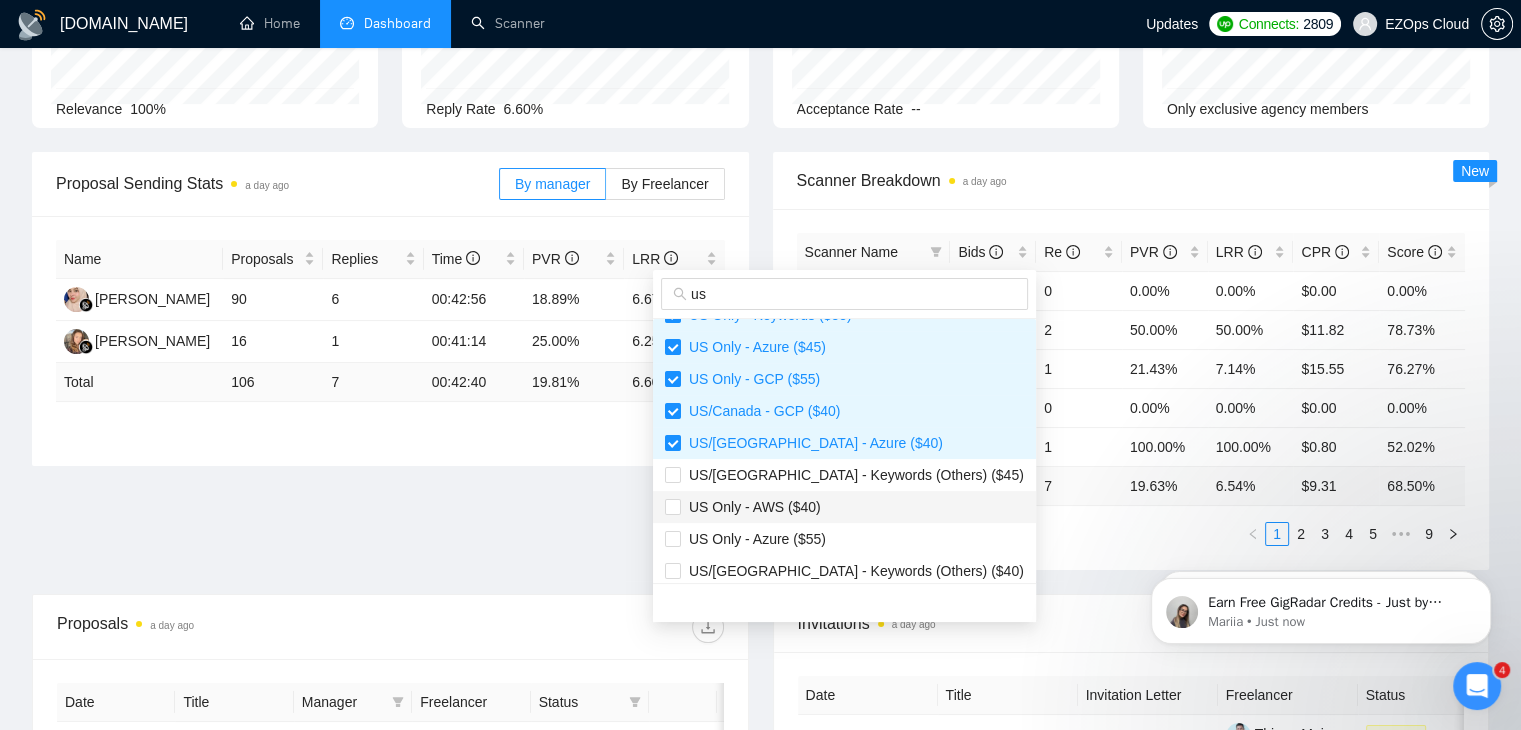 click on "US Only - AWS ($40)" at bounding box center [844, 507] 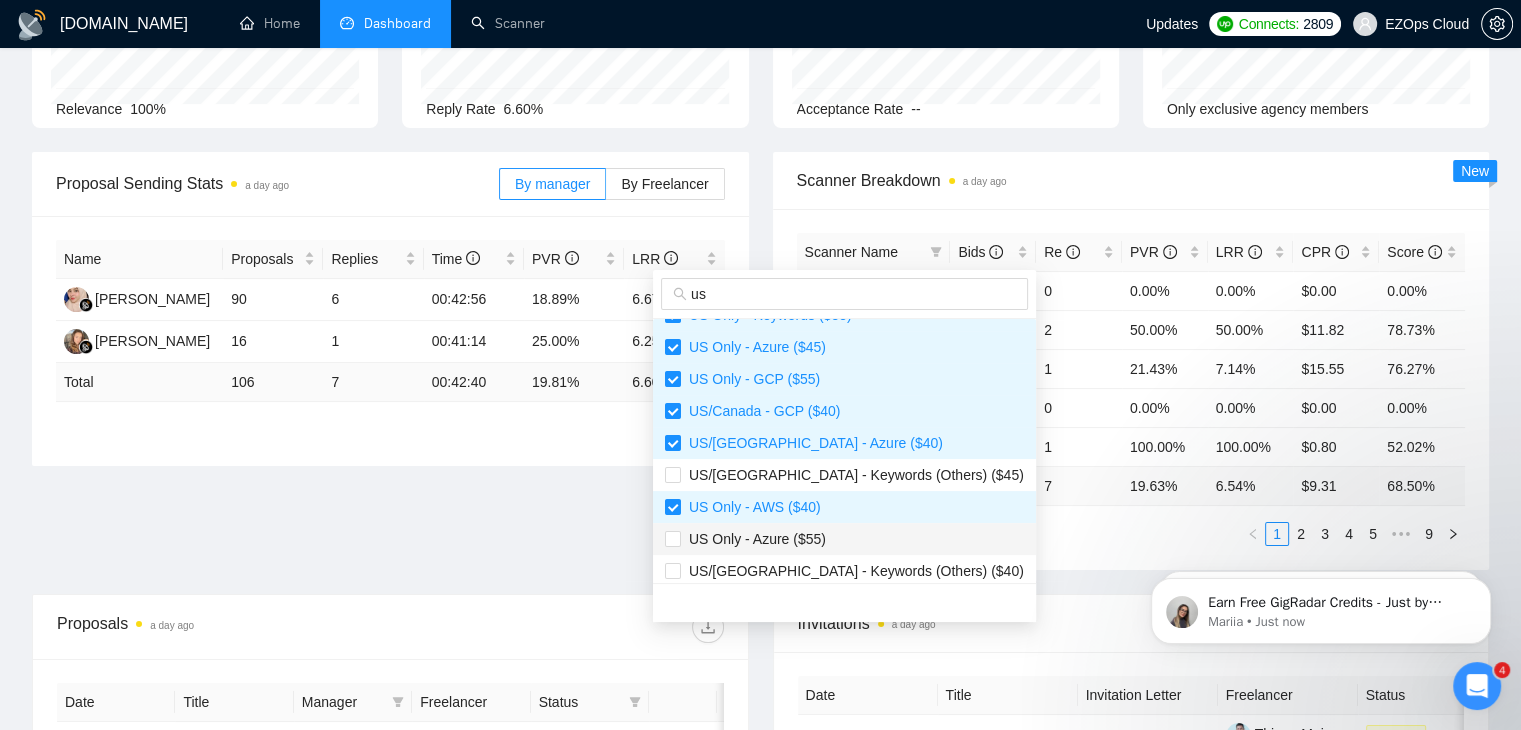 click on "US Only - Azure ($55)" at bounding box center (844, 539) 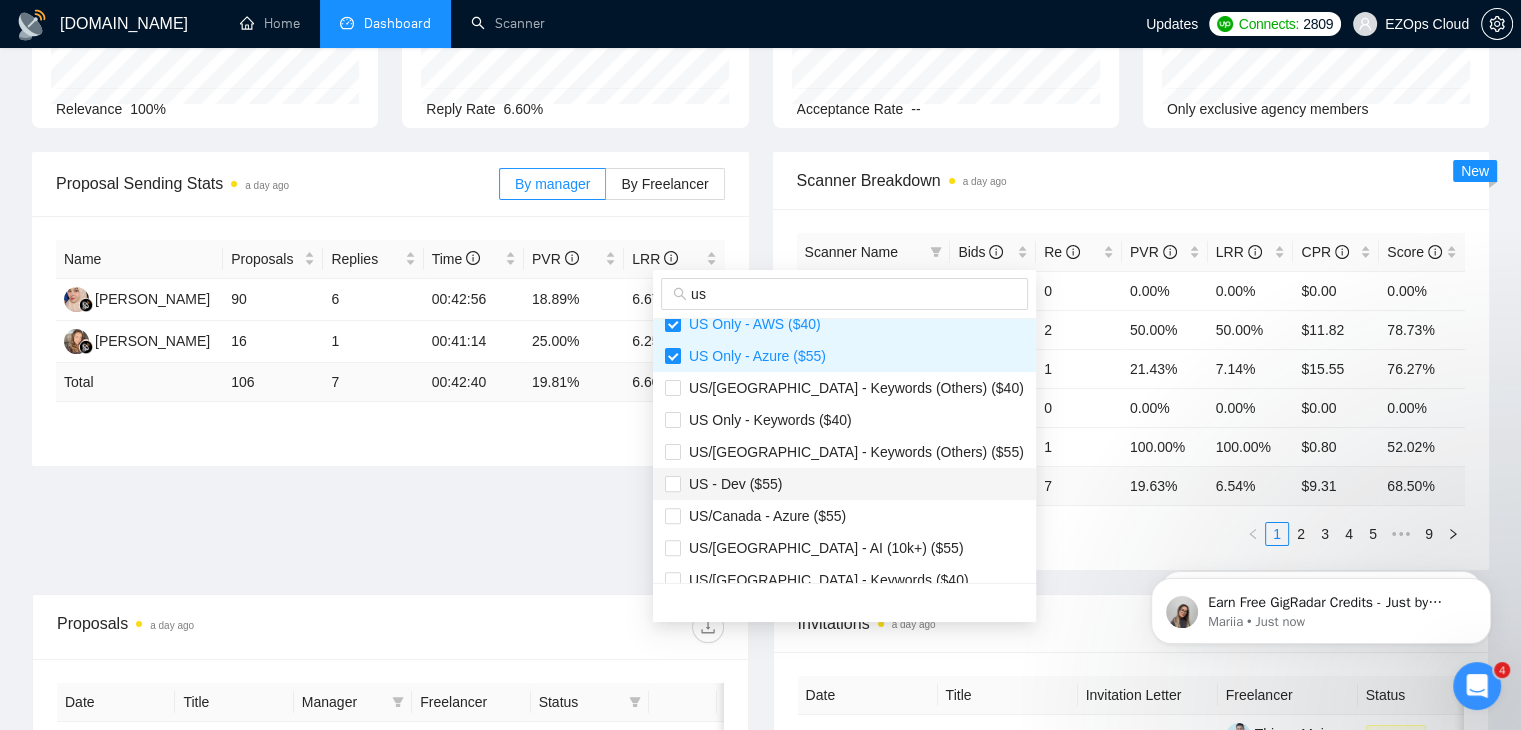 scroll, scrollTop: 800, scrollLeft: 0, axis: vertical 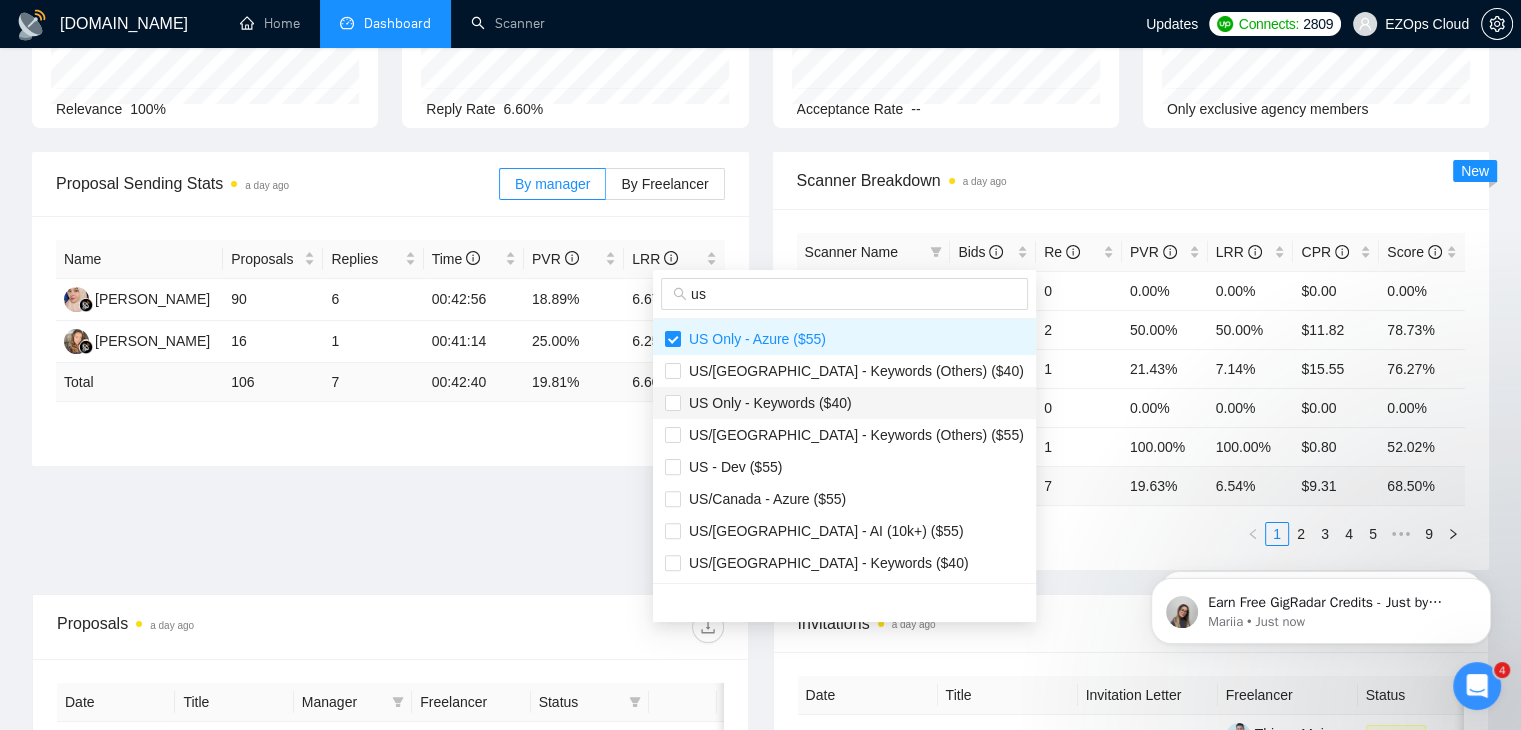 click on "US Only - Keywords ($40)" at bounding box center (766, 403) 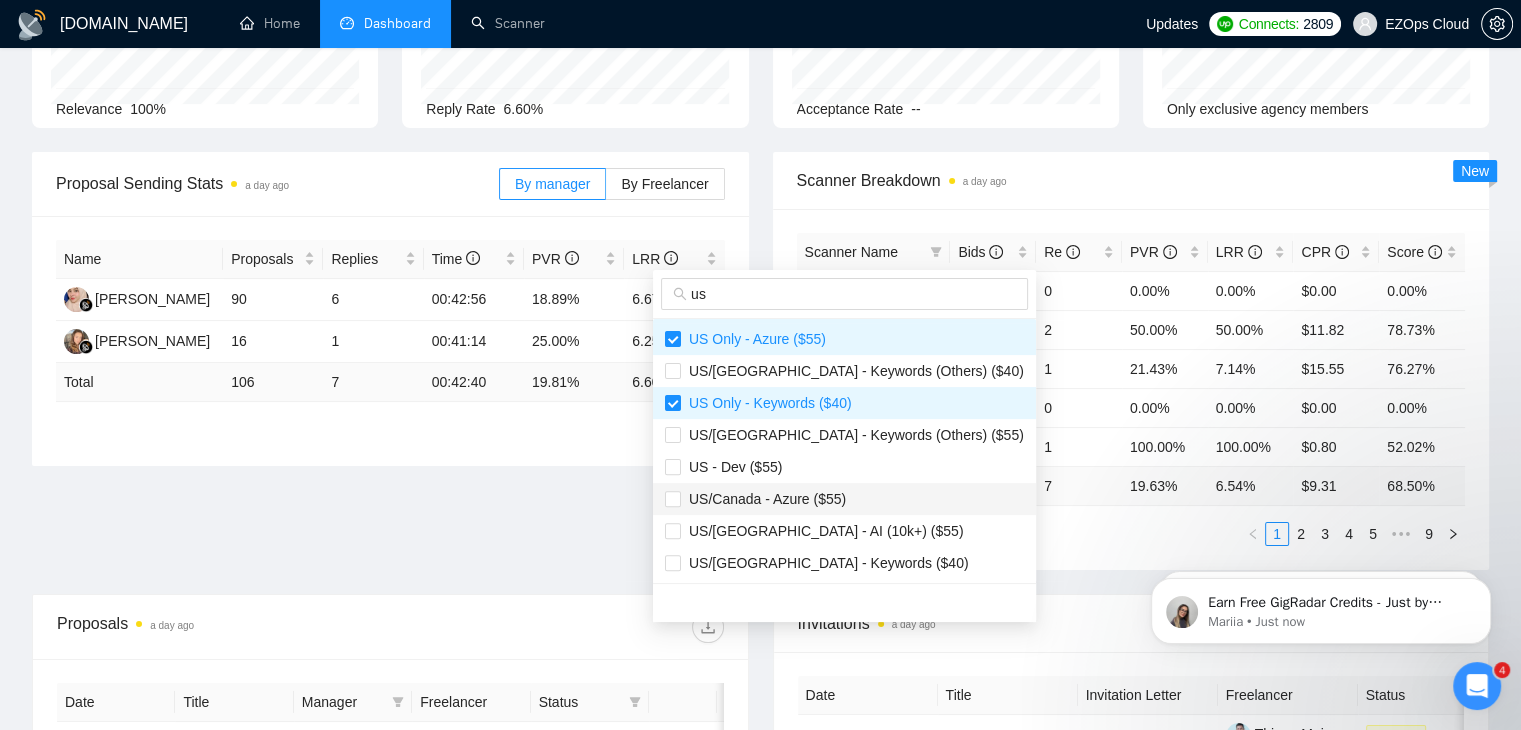 click on "US/Canada - Azure ($55)" at bounding box center (763, 499) 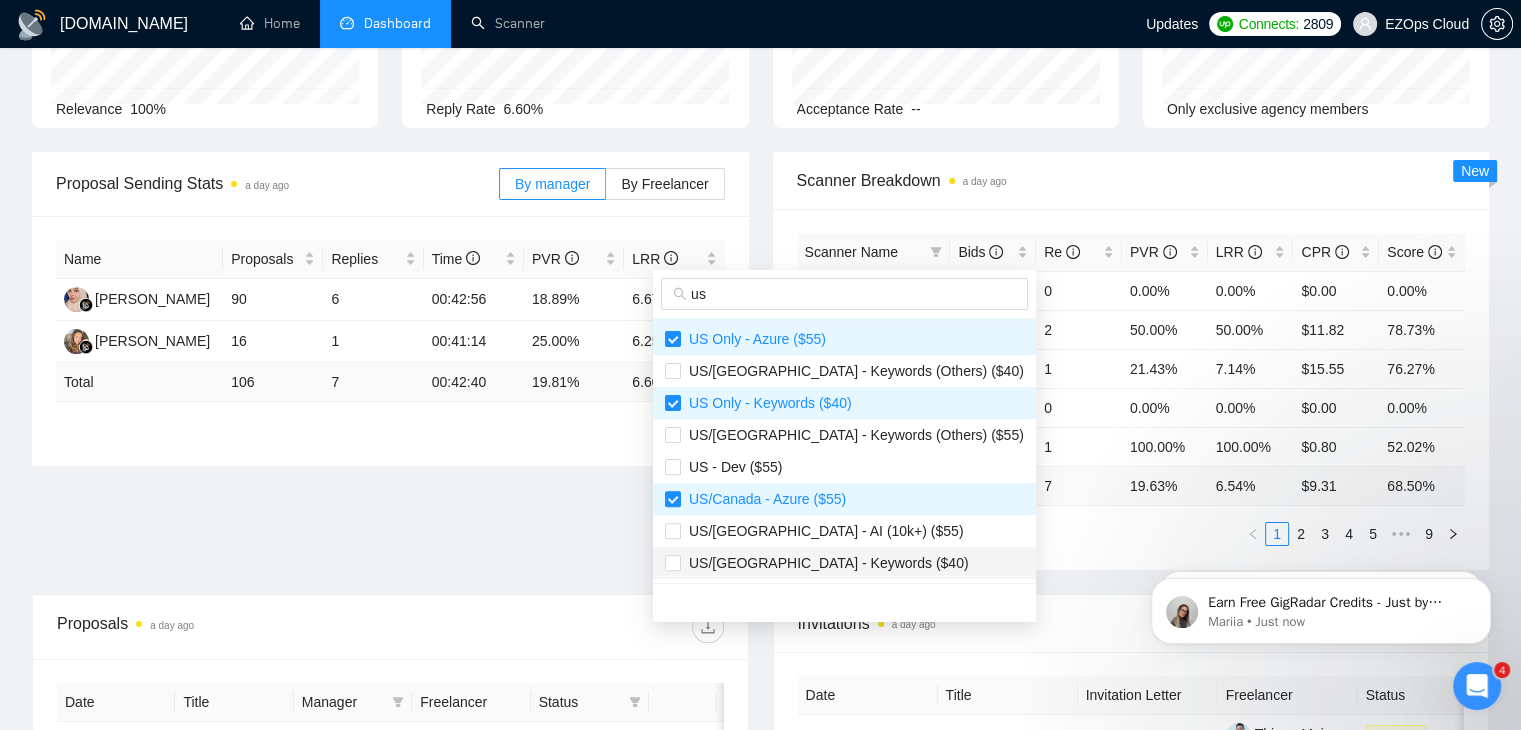 click on "US/[GEOGRAPHIC_DATA] - Keywords ($40)" at bounding box center (844, 563) 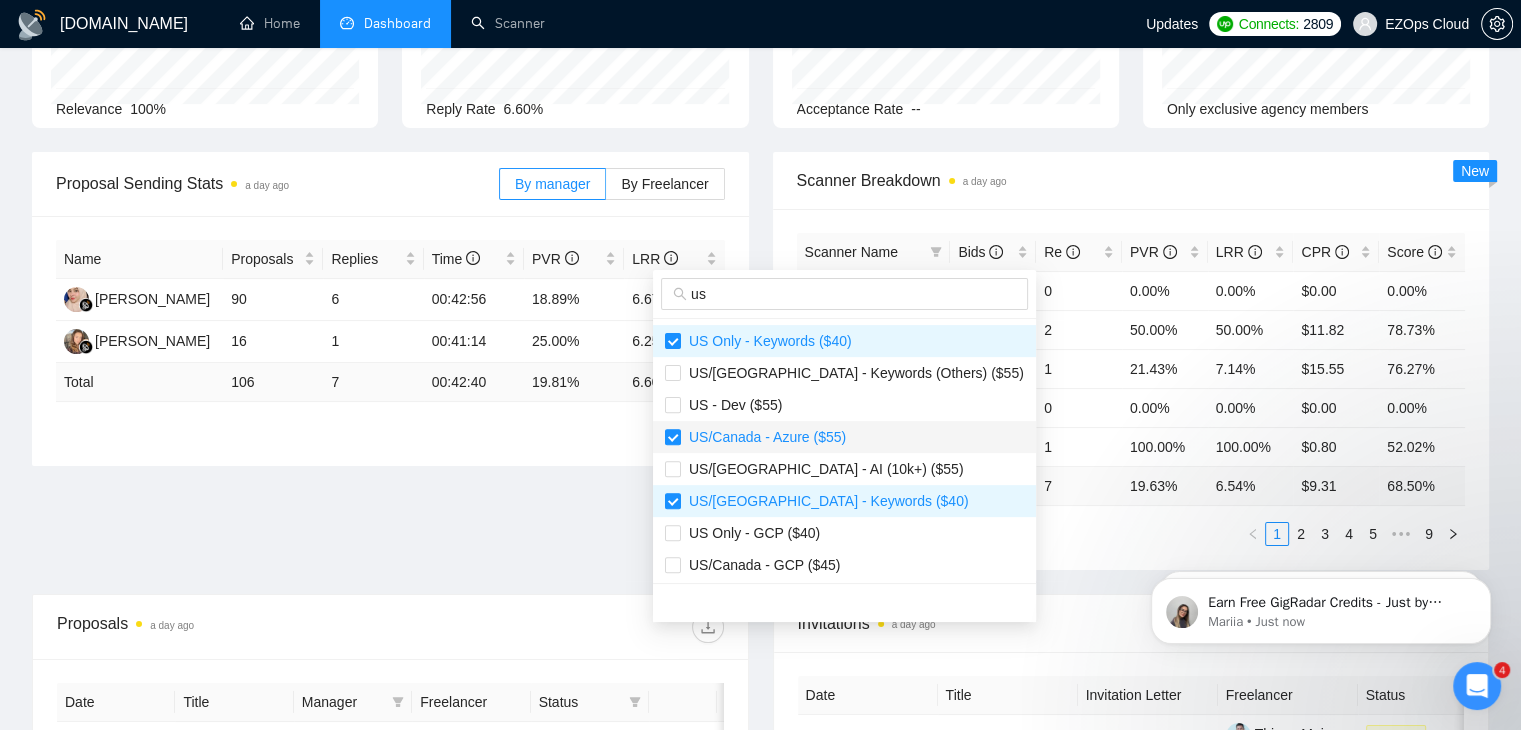 scroll, scrollTop: 896, scrollLeft: 0, axis: vertical 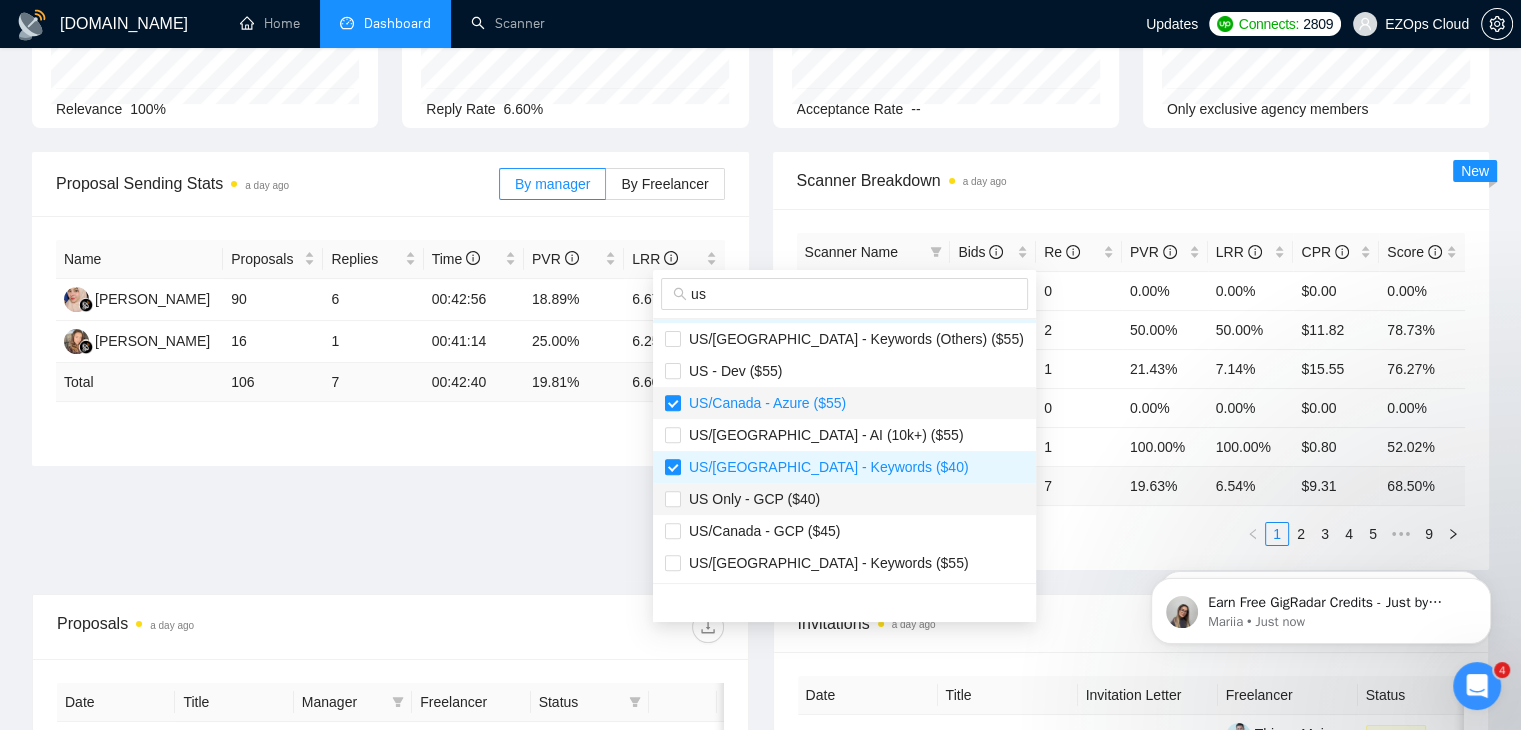 click on "US Only - GCP ($40)" at bounding box center [844, 499] 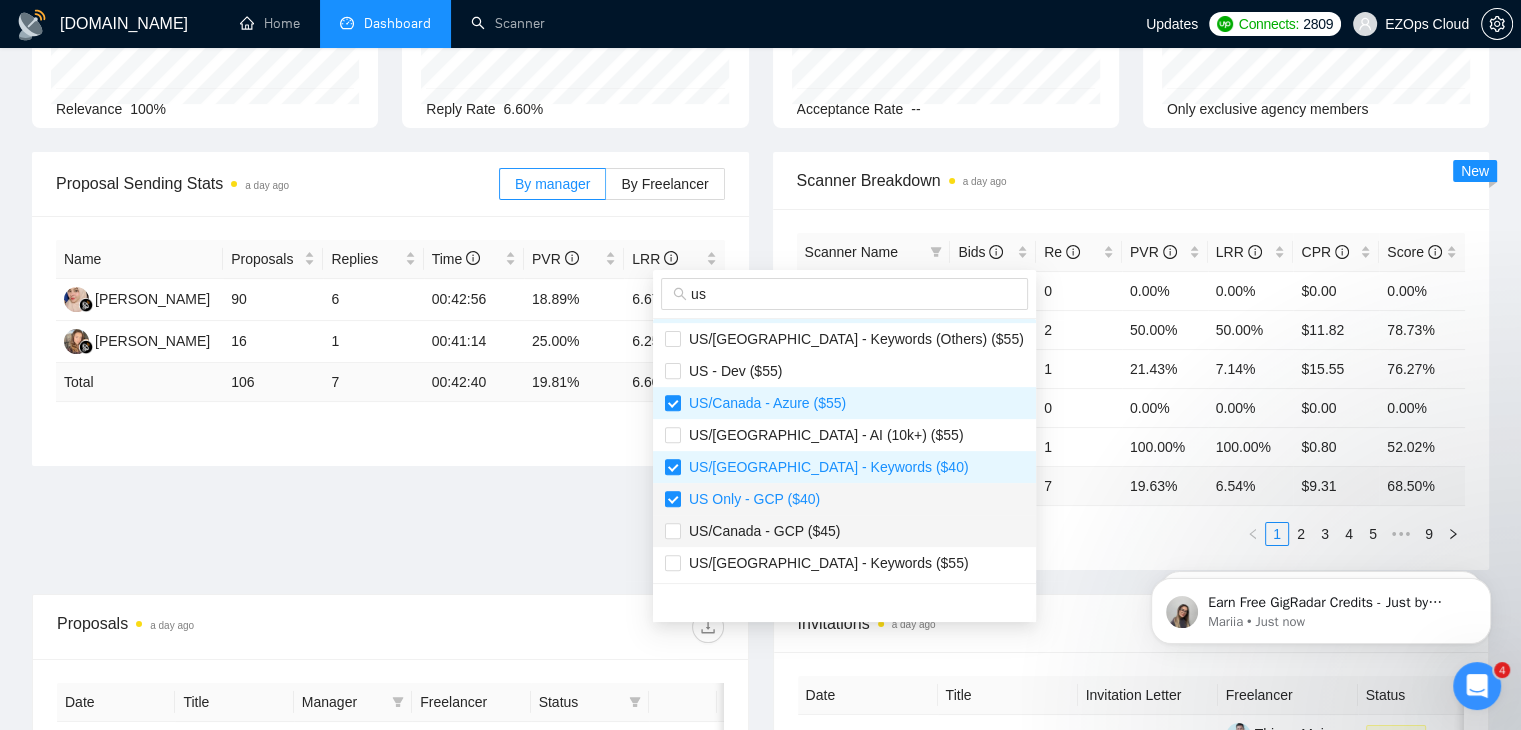 click on "US/Canada - GCP ($45)" at bounding box center [844, 531] 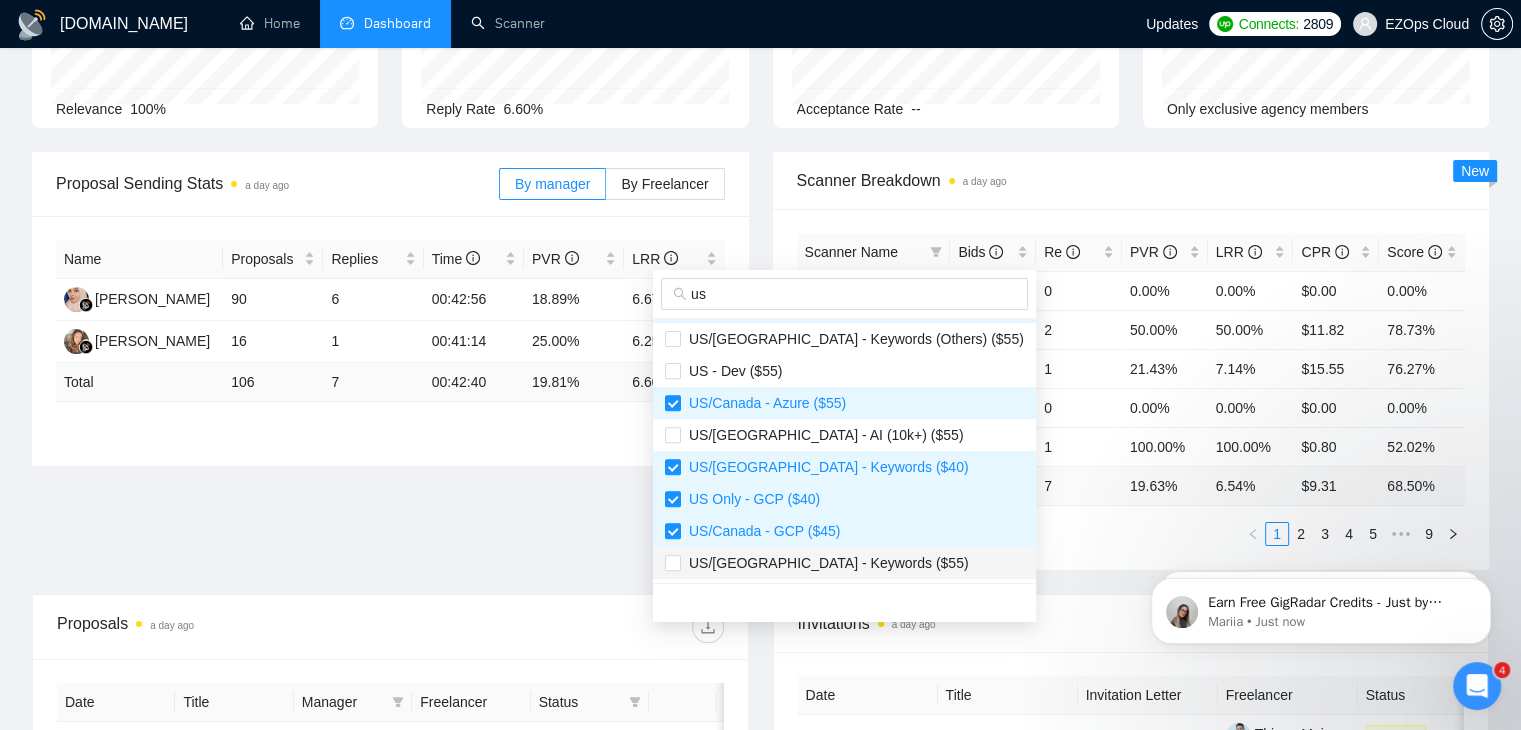 click on "US/[GEOGRAPHIC_DATA] - Keywords ($55)" at bounding box center (844, 563) 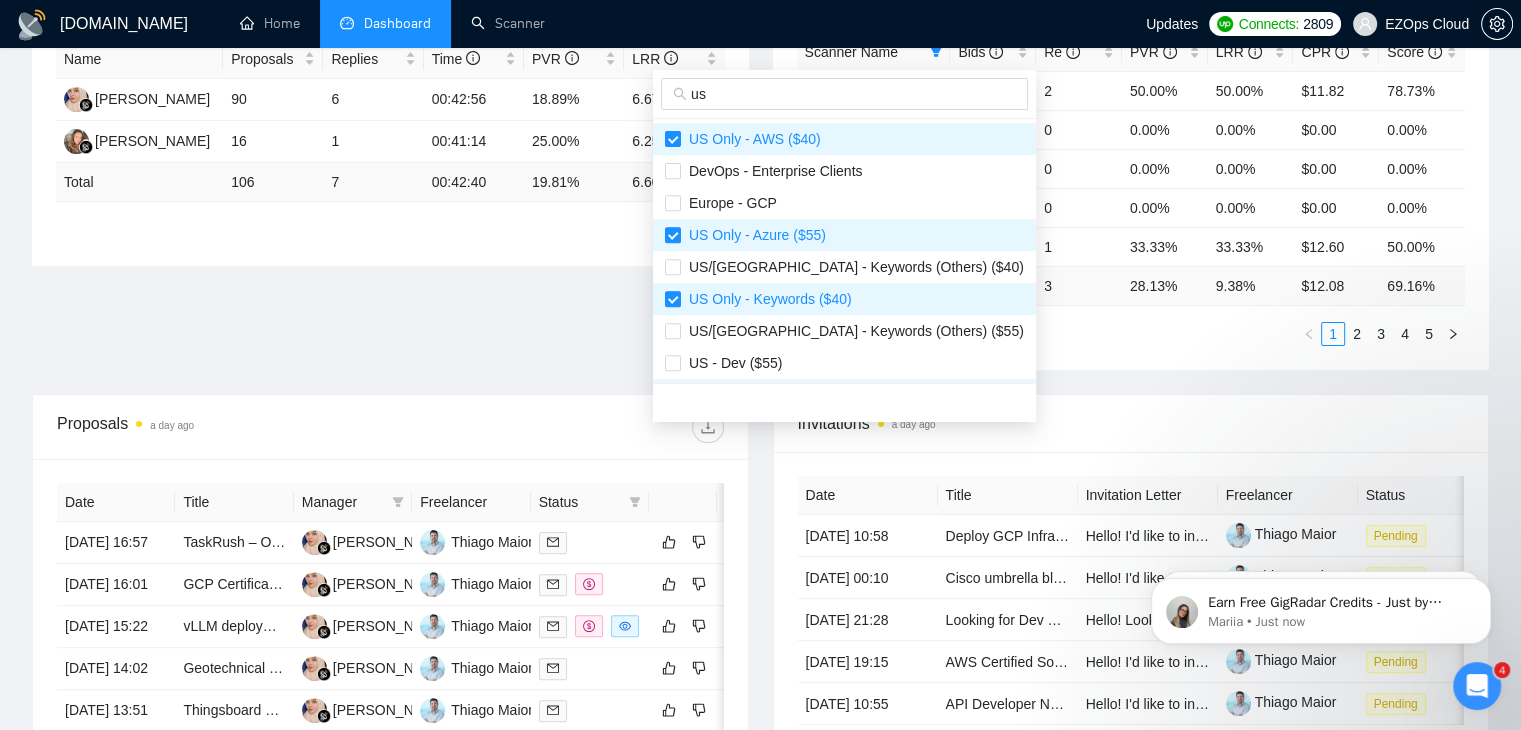 type 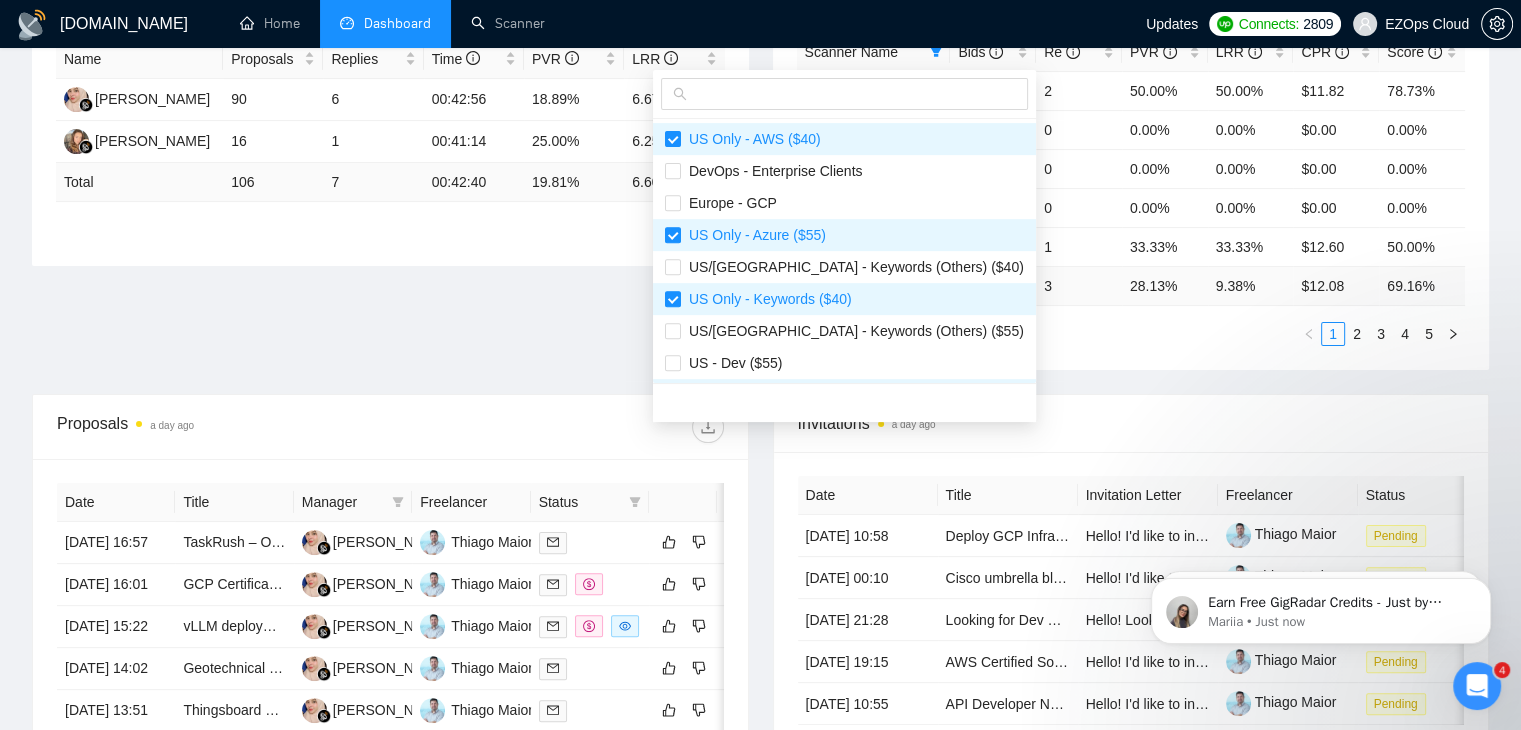 click on "Invitations a day ago" at bounding box center [1131, 423] 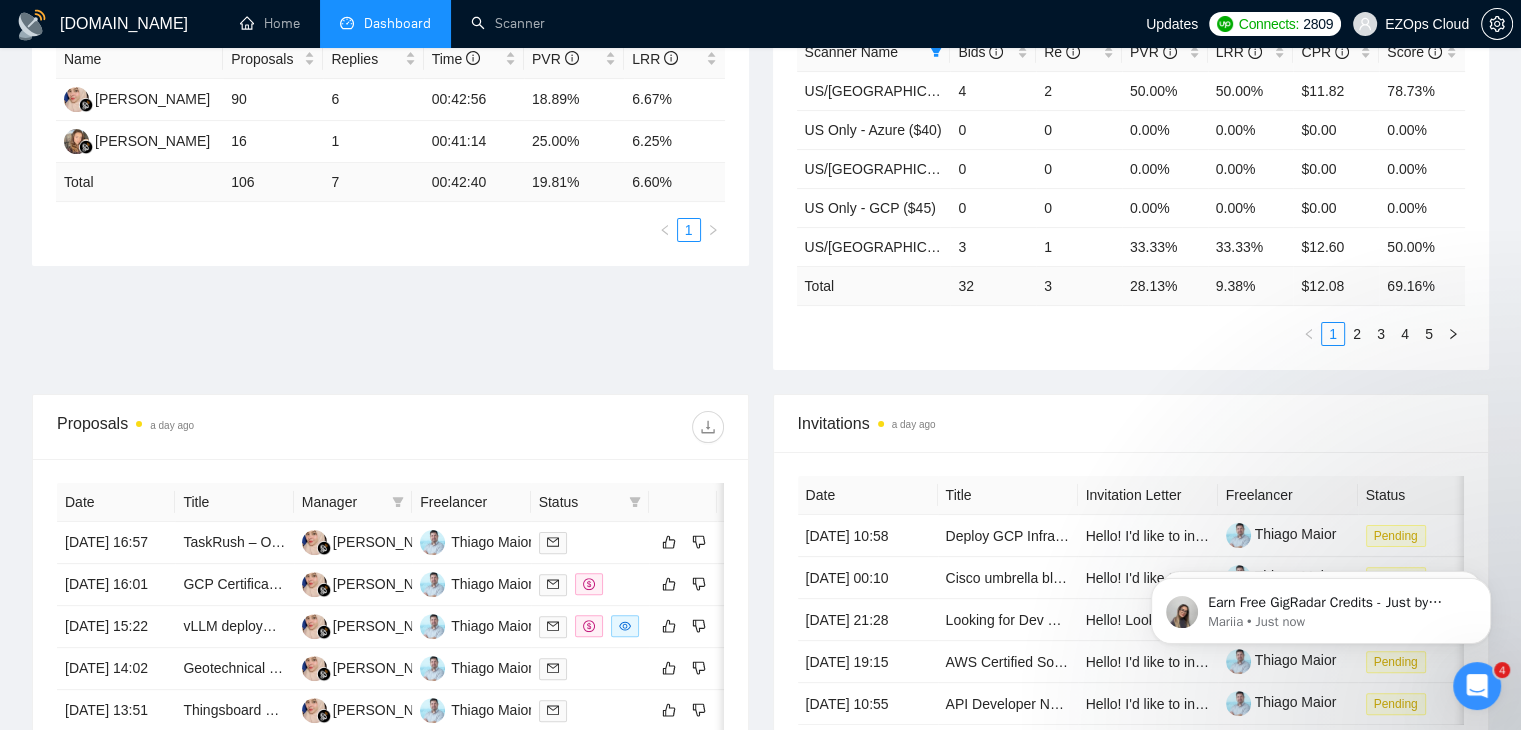 scroll, scrollTop: 200, scrollLeft: 0, axis: vertical 